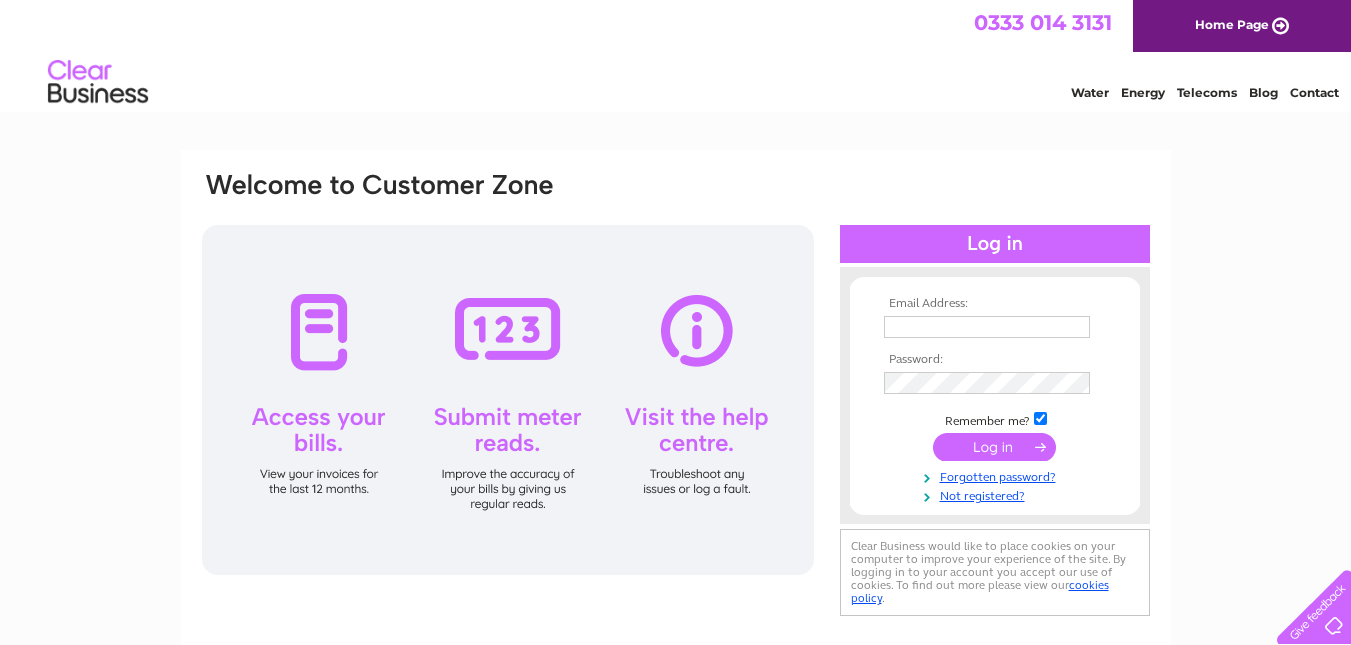 scroll, scrollTop: 0, scrollLeft: 0, axis: both 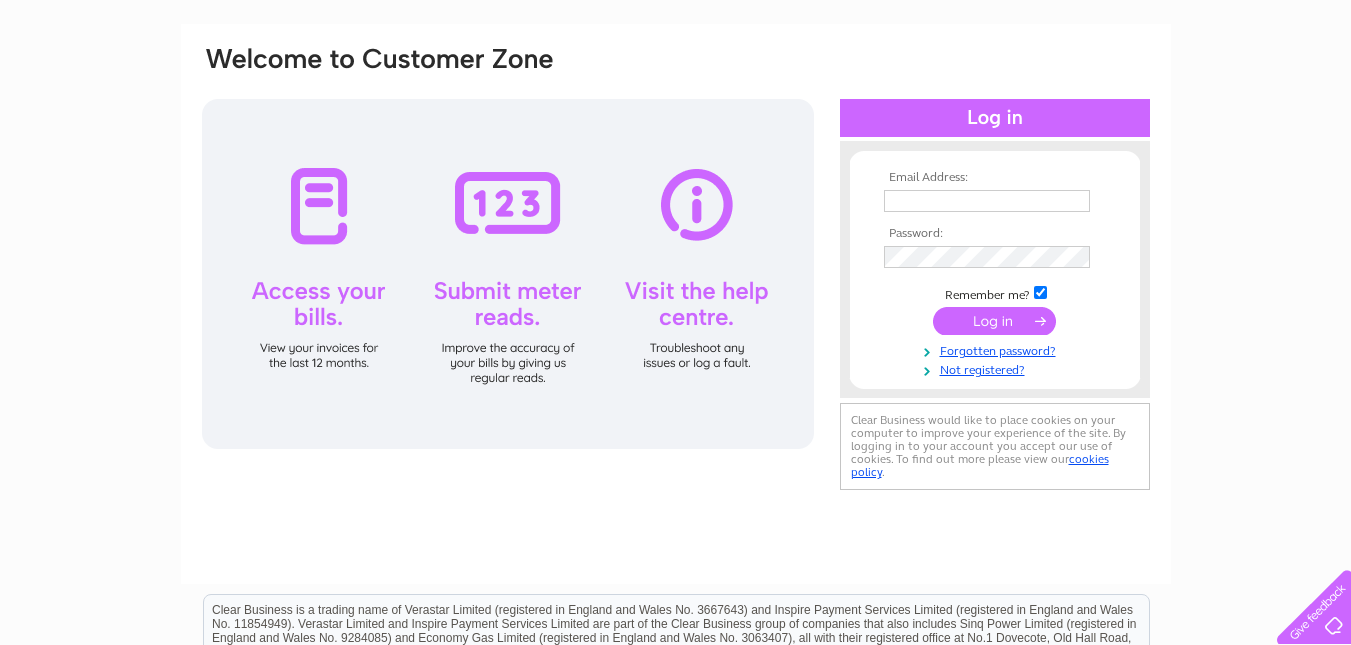 click at bounding box center [987, 201] 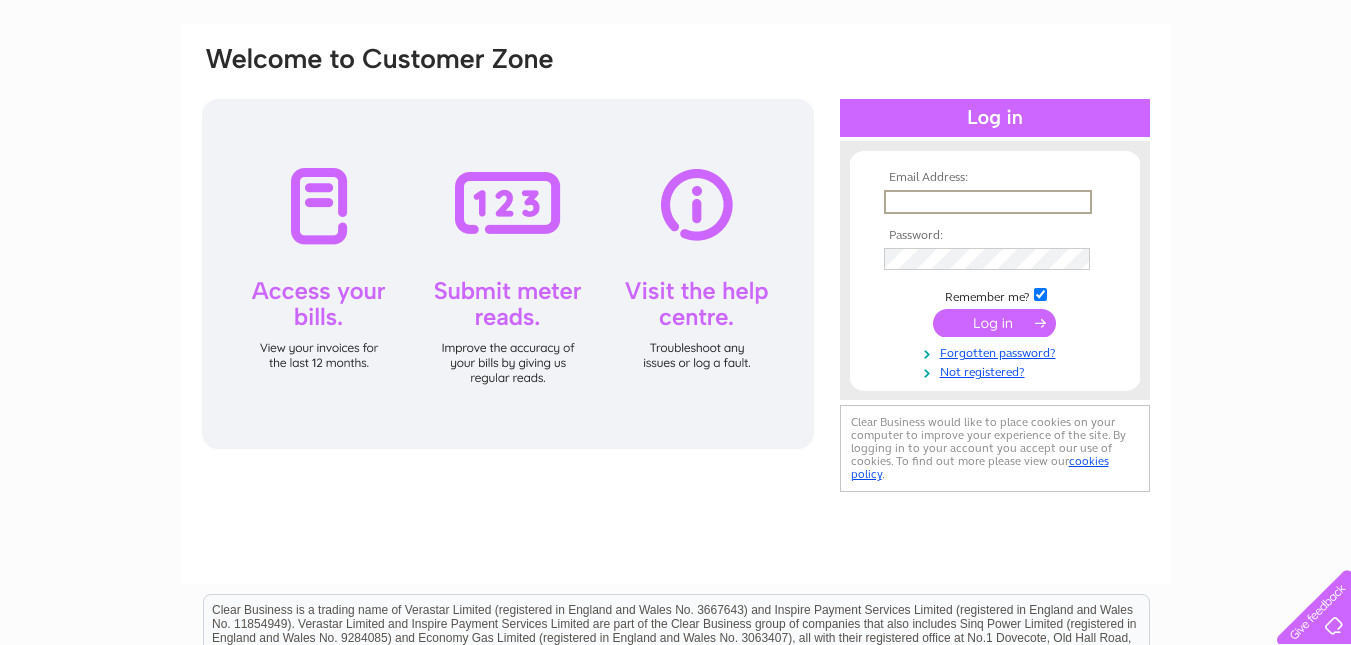 type on "[EMAIL]" 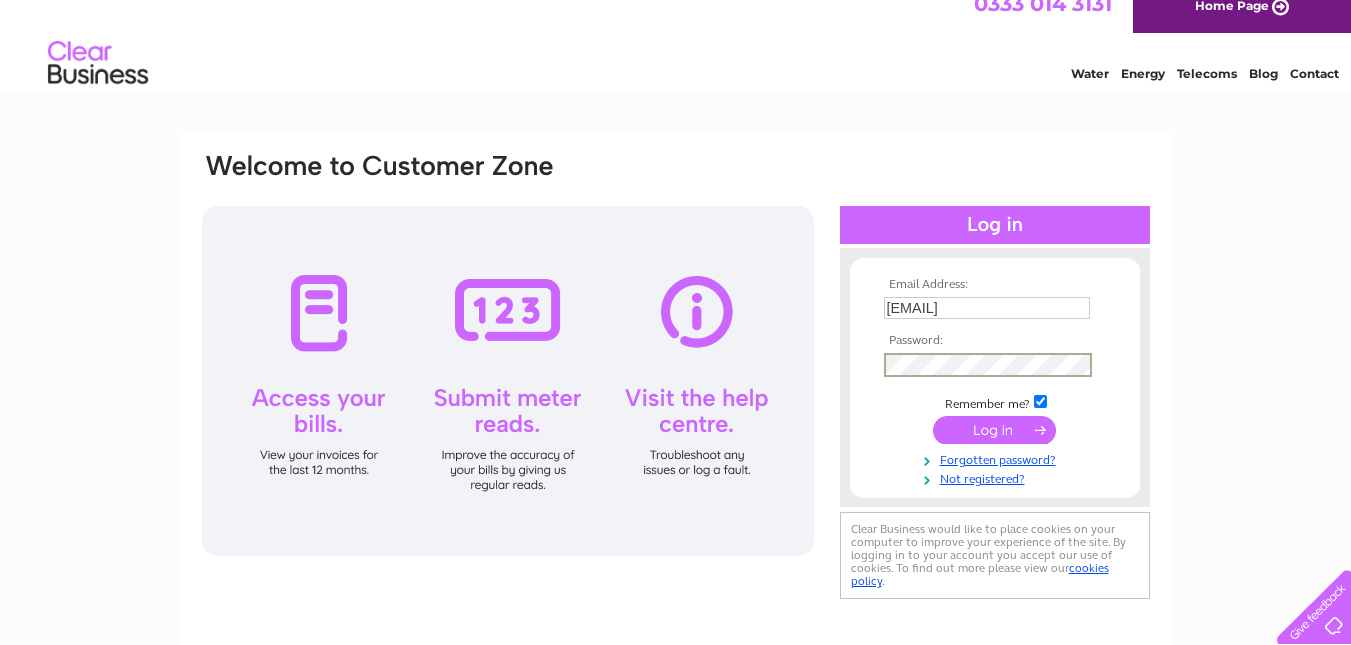 scroll, scrollTop: 0, scrollLeft: 0, axis: both 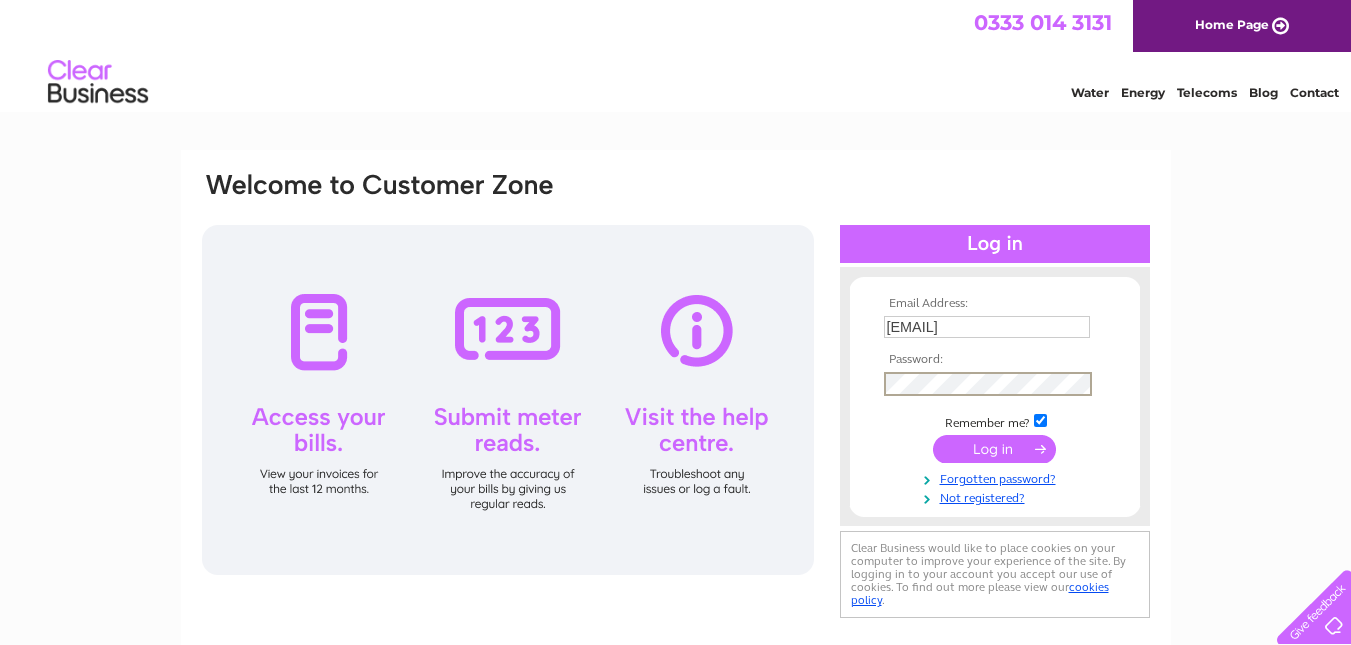 click at bounding box center (994, 449) 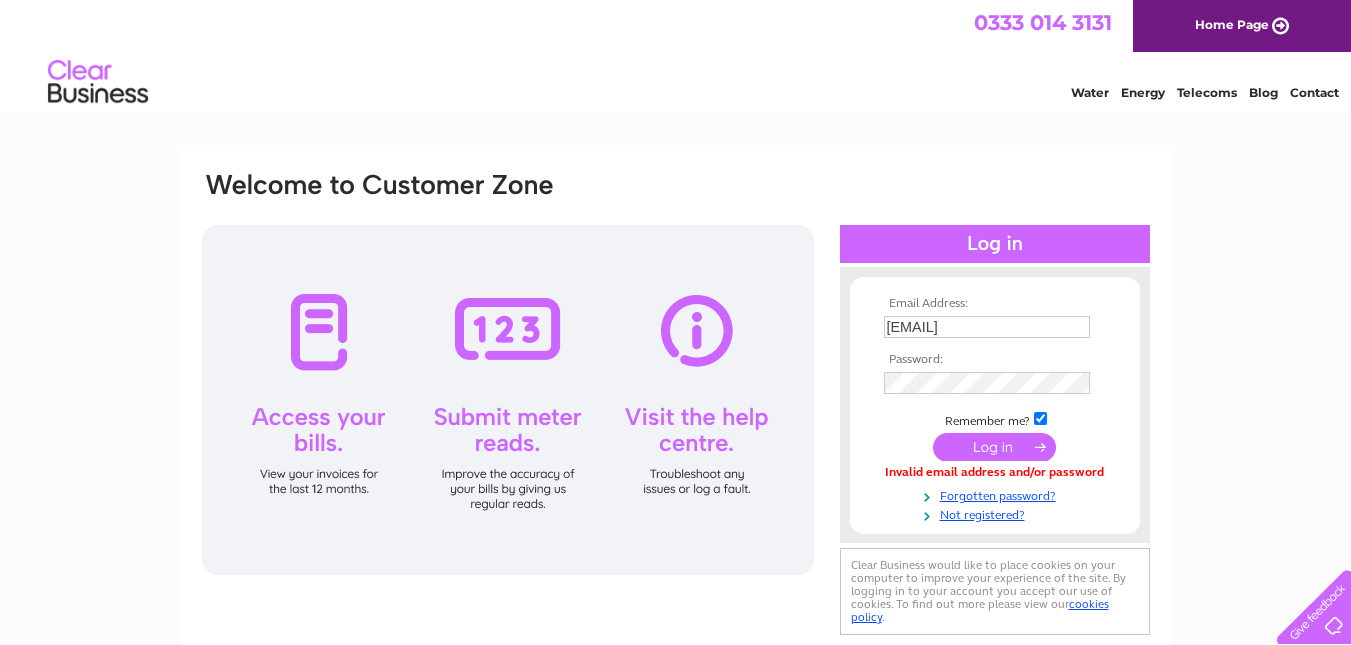 scroll, scrollTop: 0, scrollLeft: 0, axis: both 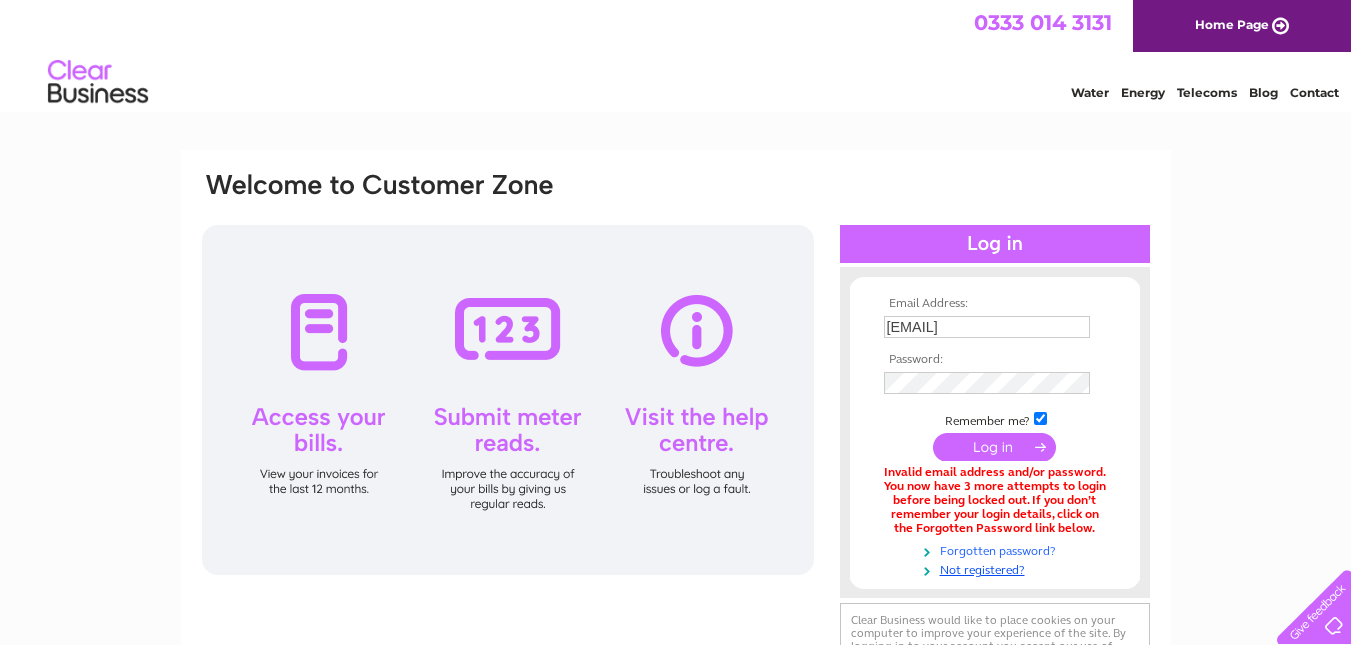 click on "Forgotten password?" at bounding box center (997, 549) 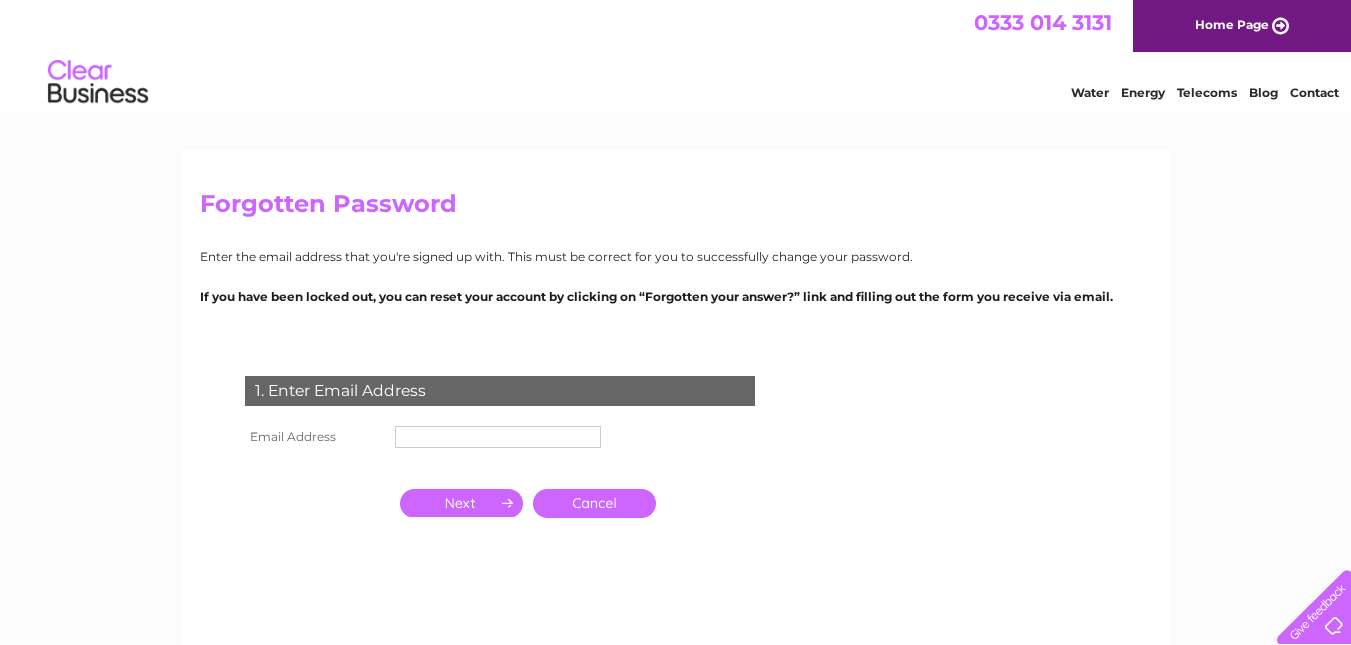 scroll, scrollTop: 0, scrollLeft: 0, axis: both 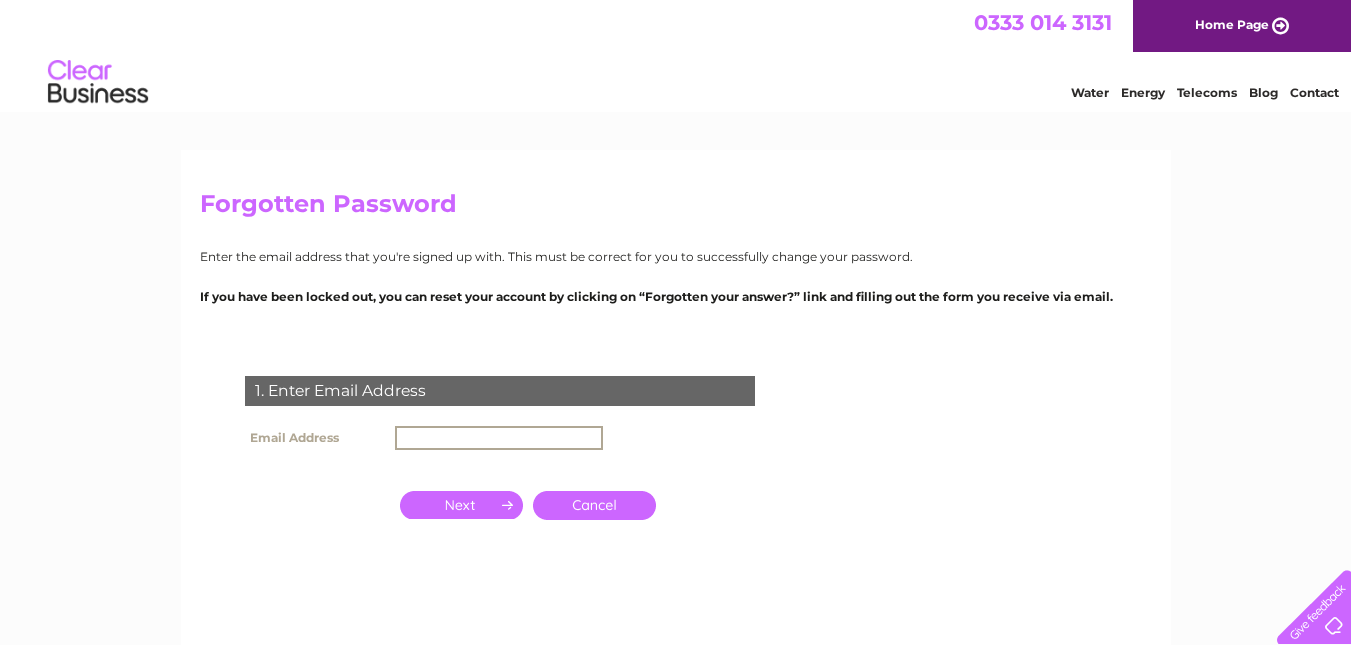 type on "[EMAIL]" 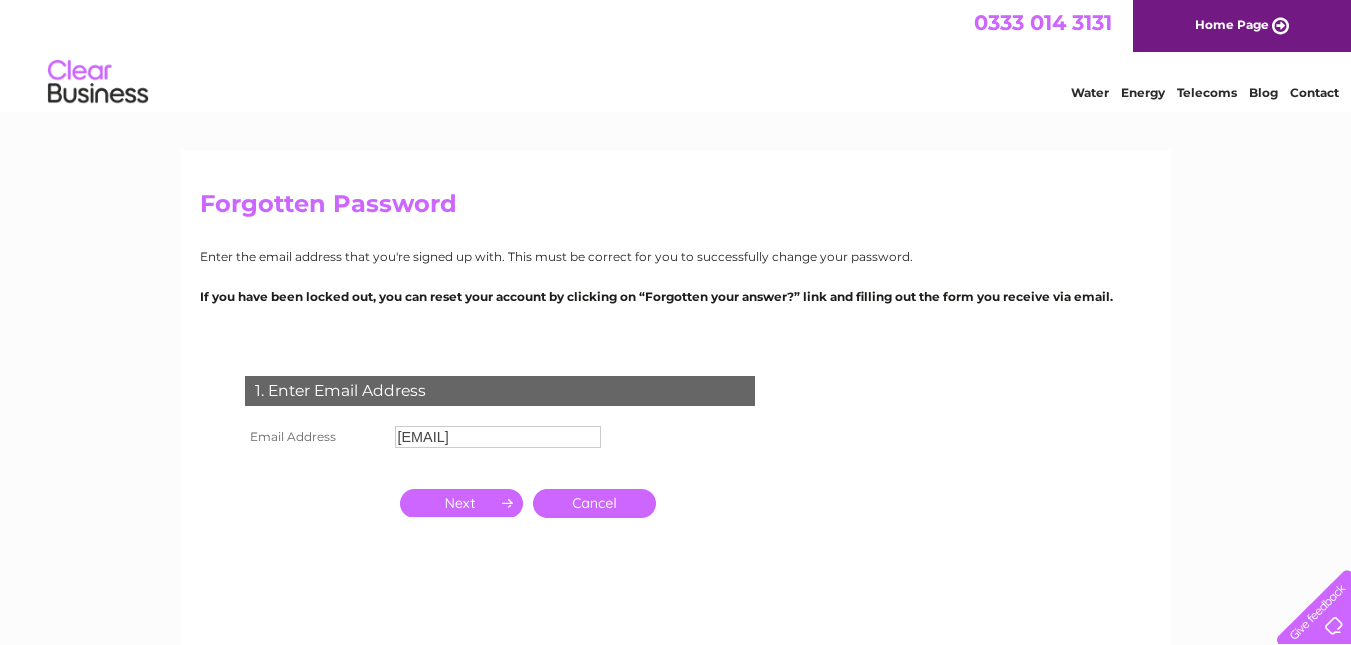 click at bounding box center (461, 503) 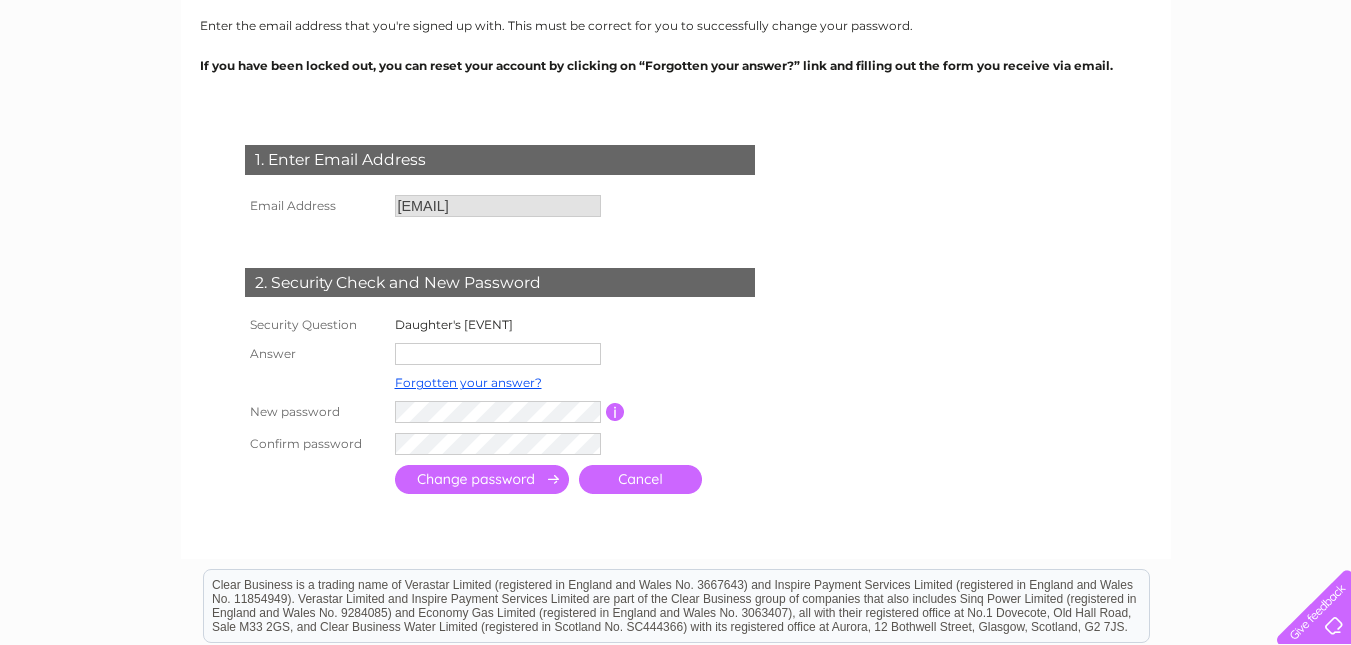 scroll, scrollTop: 244, scrollLeft: 0, axis: vertical 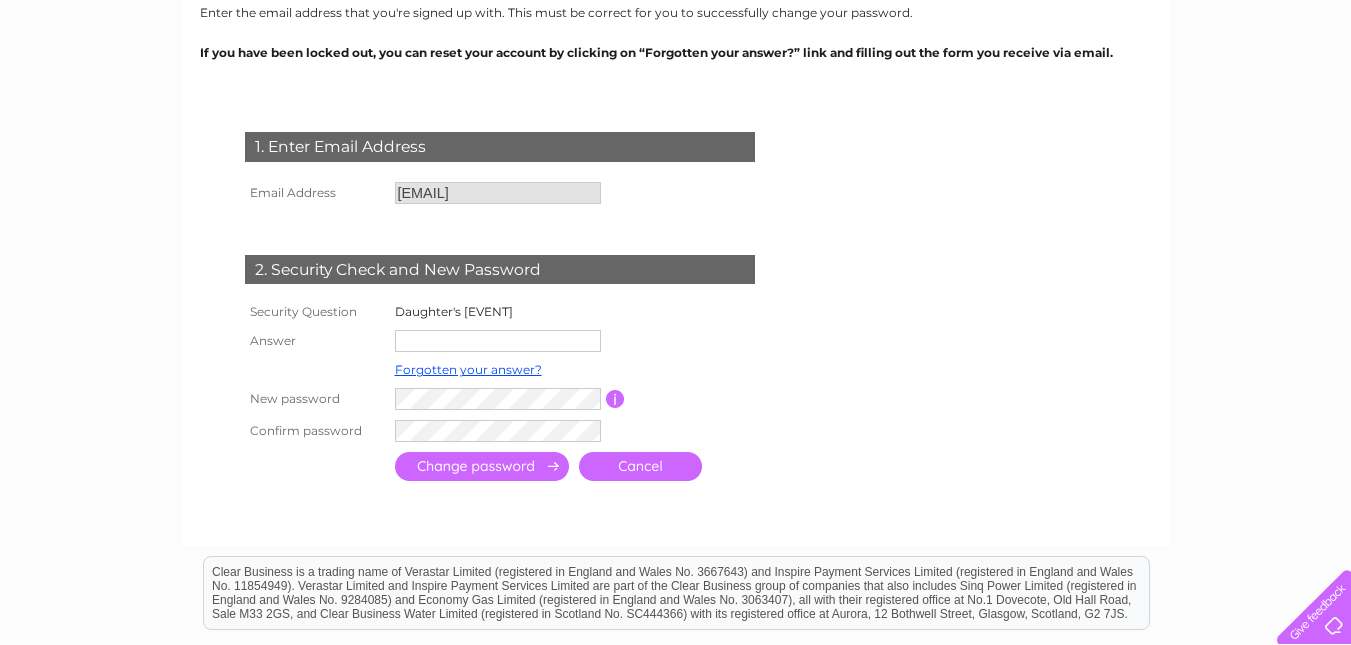 click at bounding box center (498, 341) 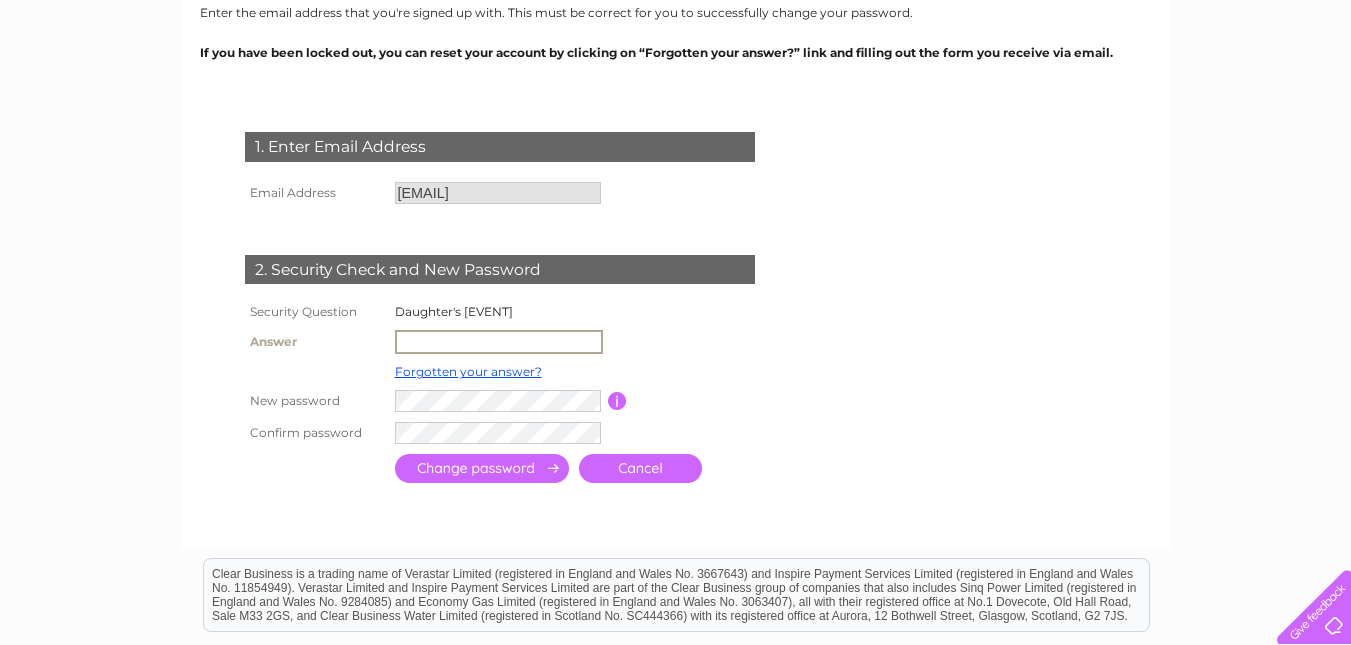 click at bounding box center (499, 342) 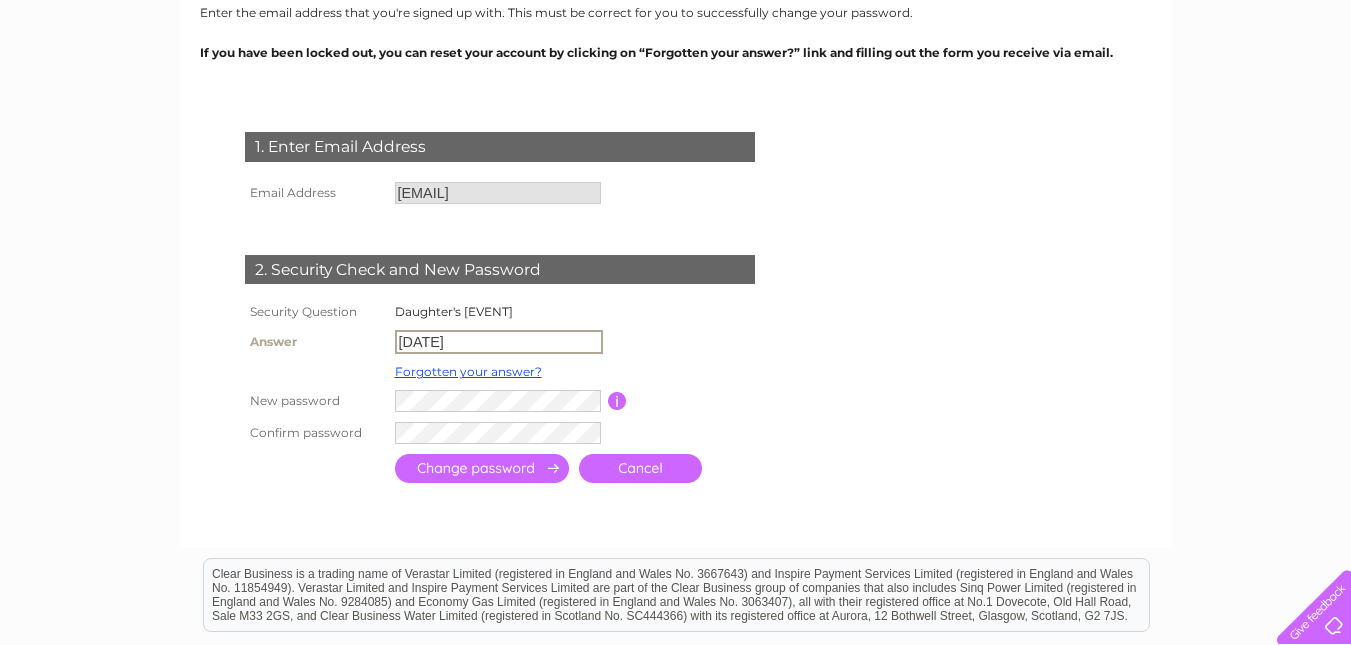 type on "04/11/1988" 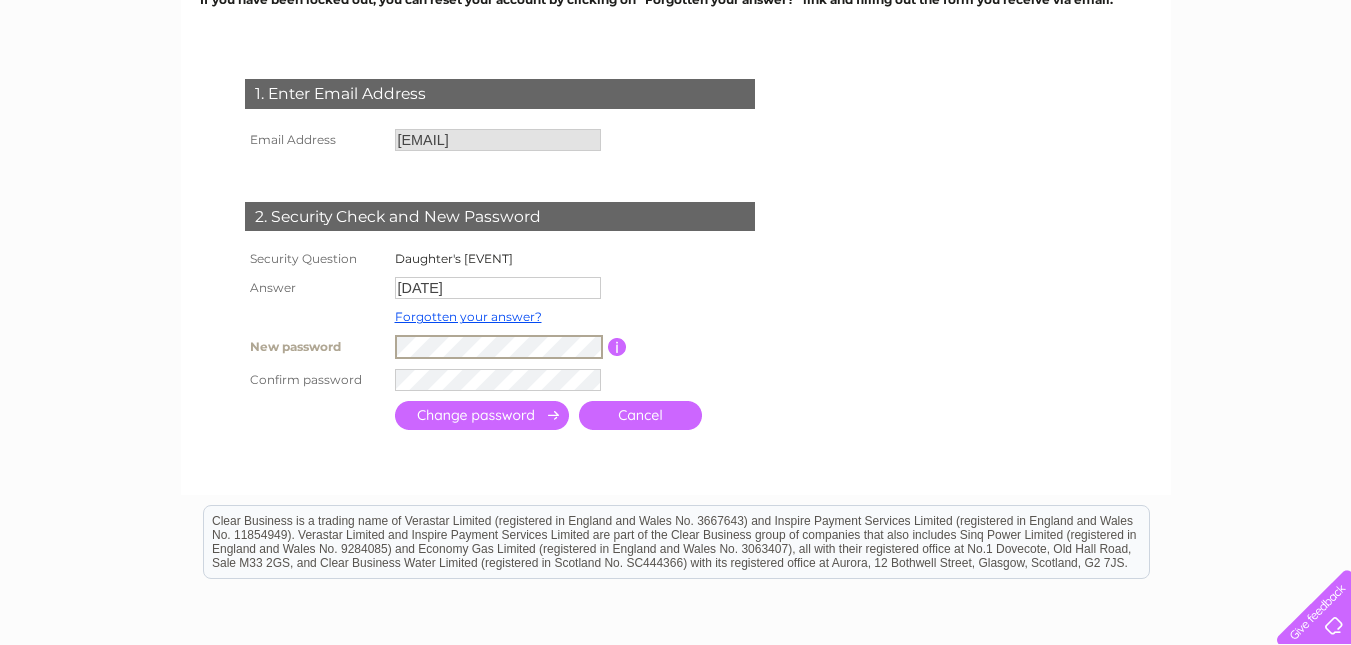 scroll, scrollTop: 318, scrollLeft: 0, axis: vertical 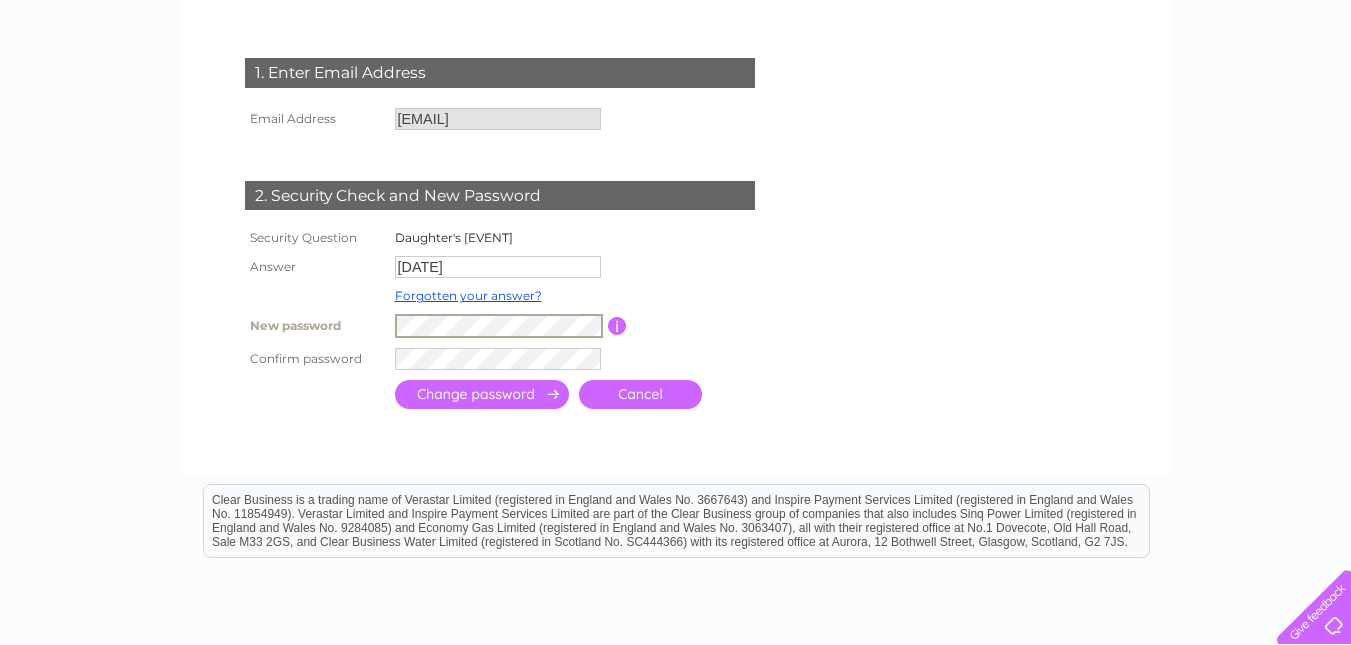 click at bounding box center [617, 326] 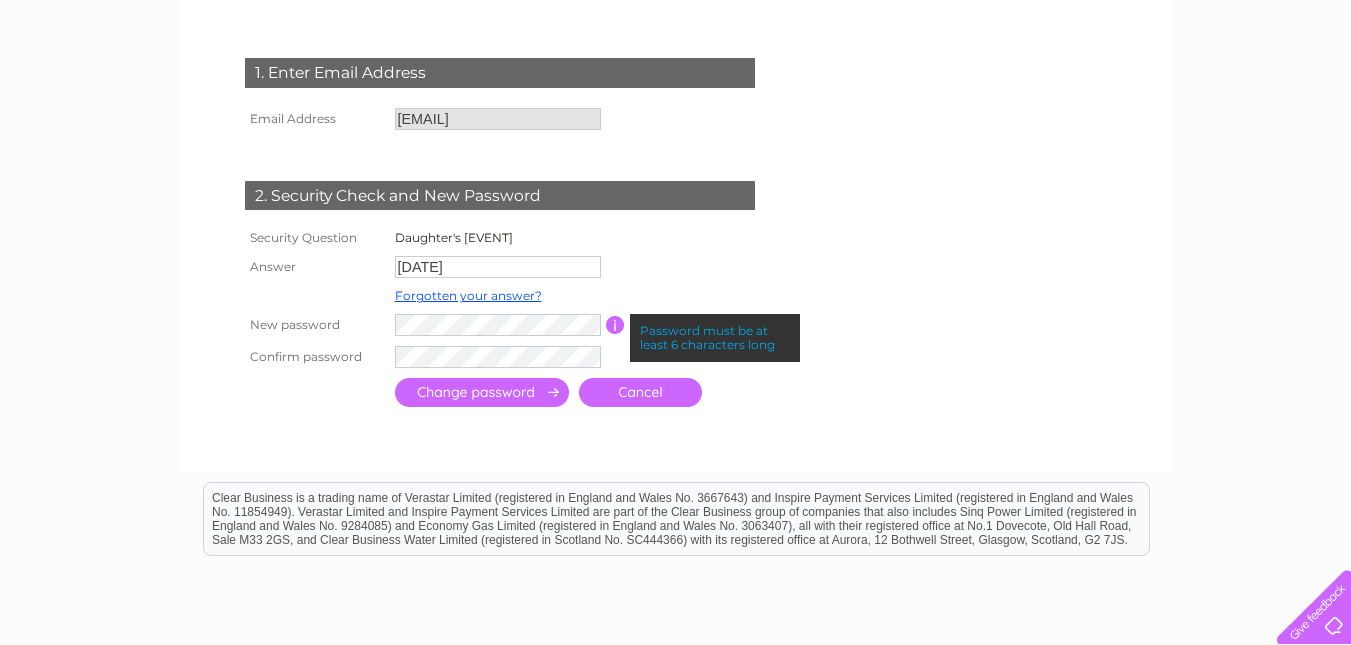 click at bounding box center (615, 325) 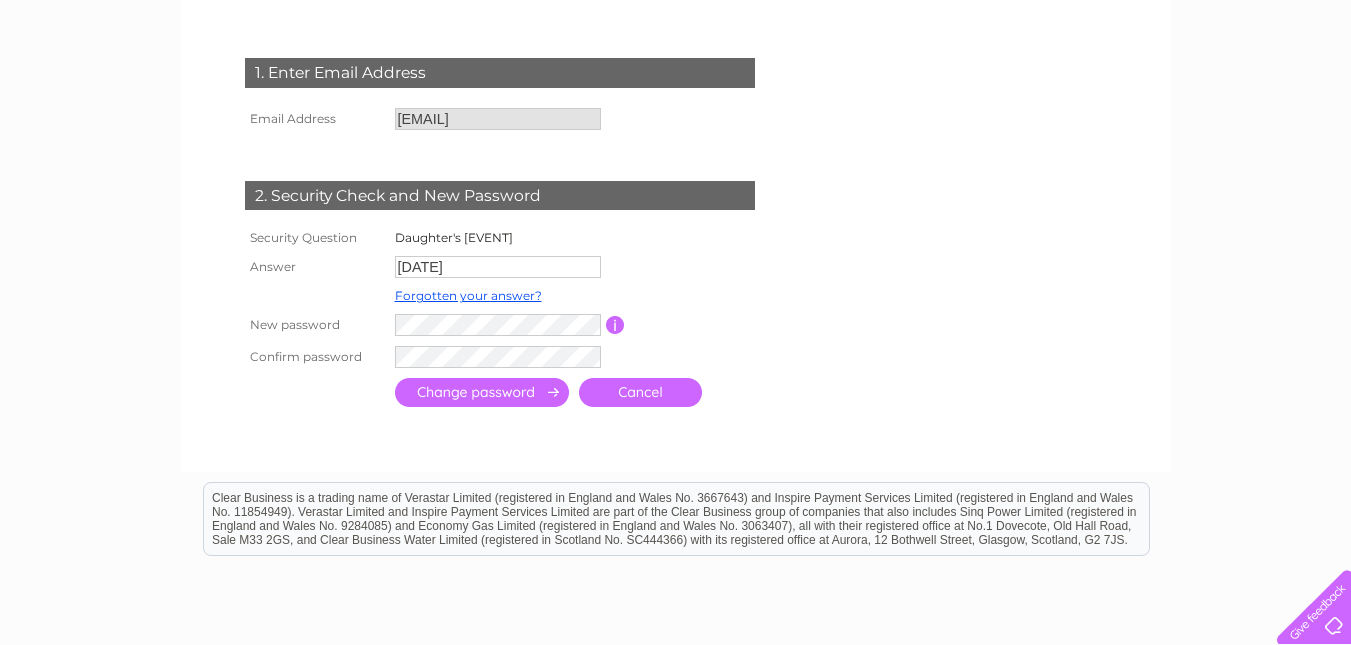click at bounding box center (482, 392) 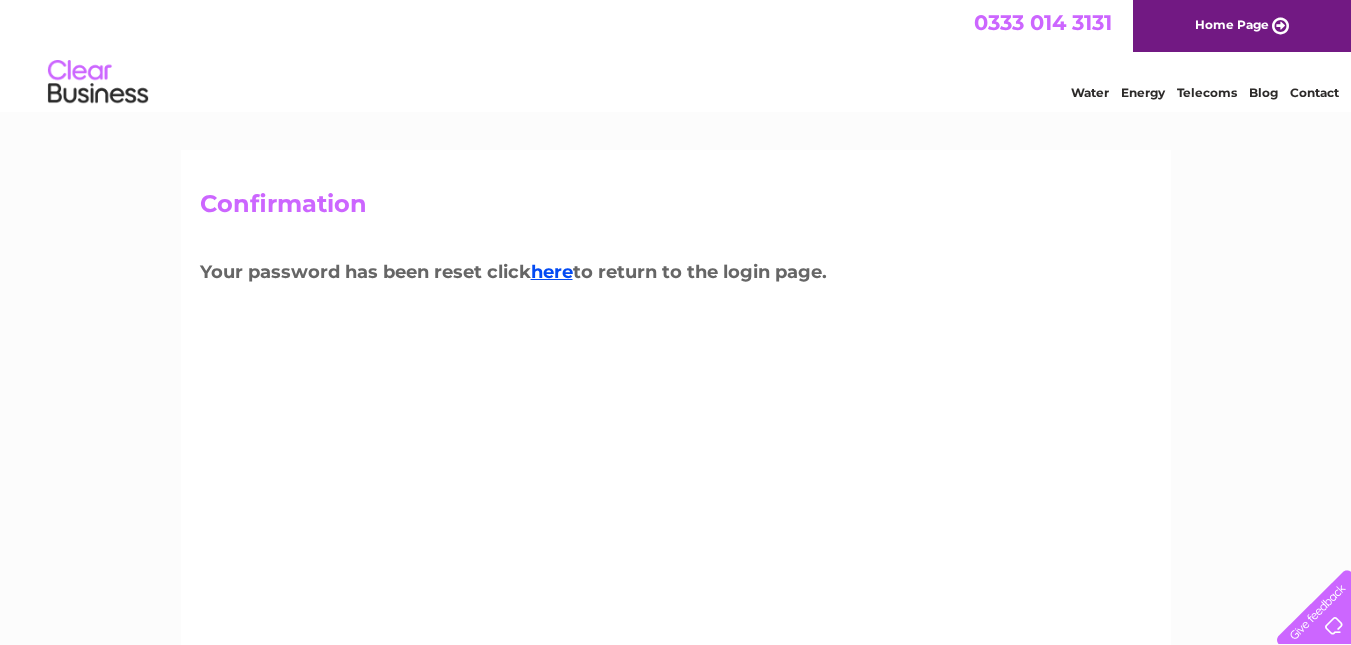 scroll, scrollTop: 0, scrollLeft: 0, axis: both 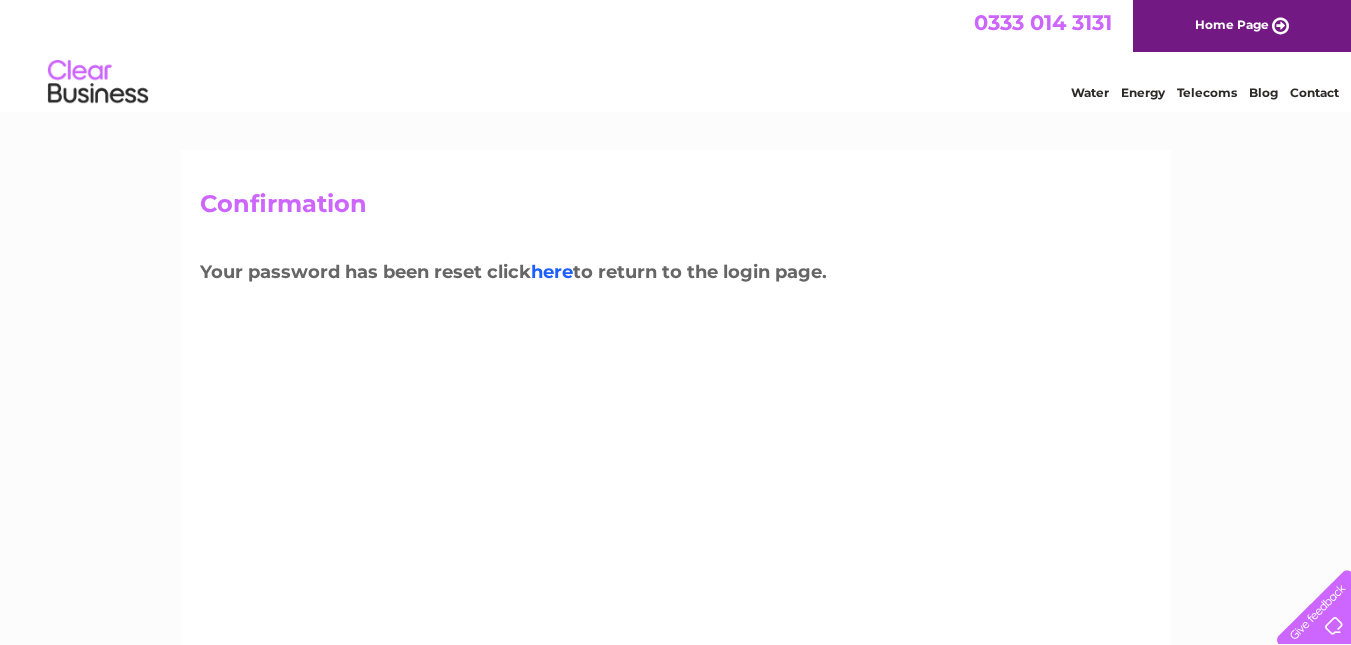 click on "here" at bounding box center [552, 272] 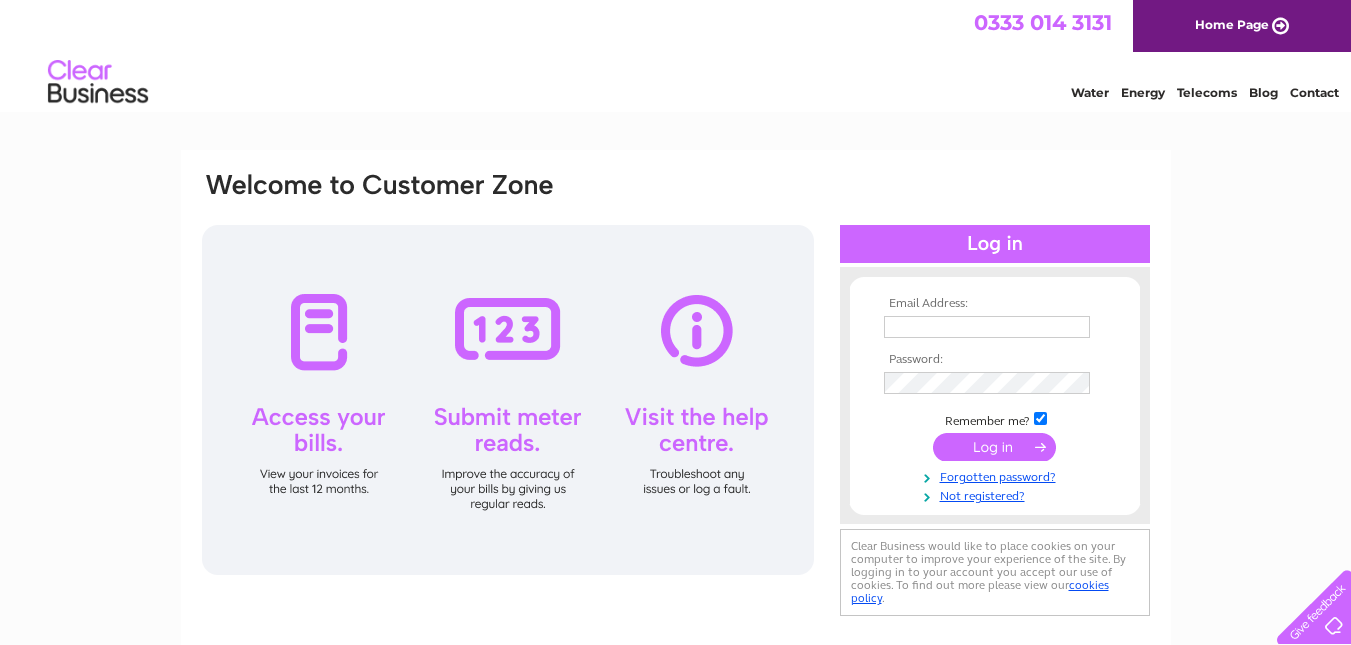 scroll, scrollTop: 0, scrollLeft: 0, axis: both 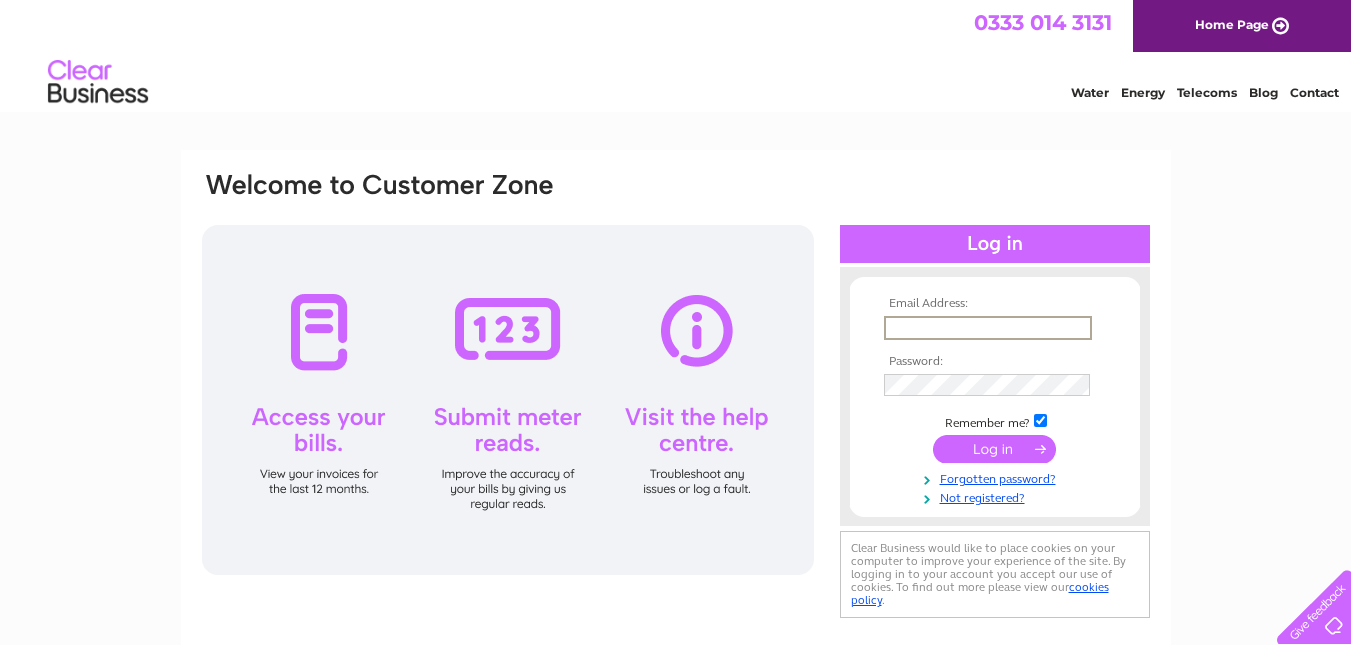type on "robe68@hotmail.co.uk" 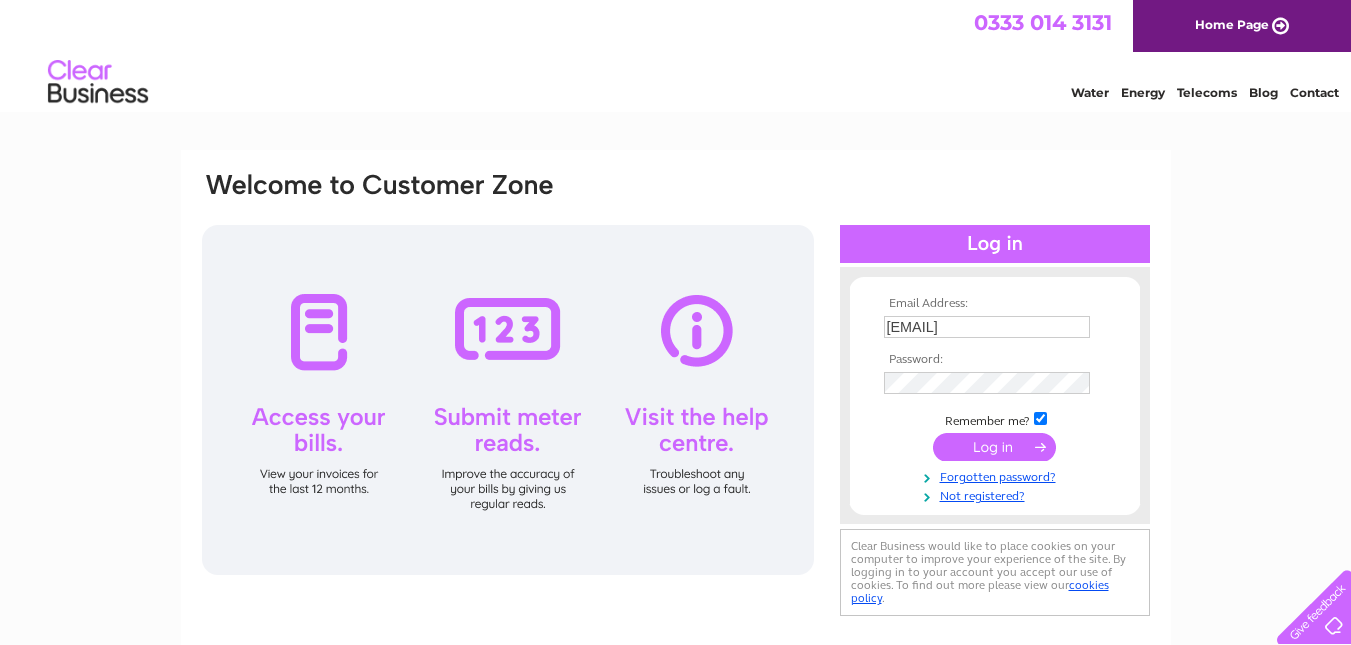 click at bounding box center (994, 447) 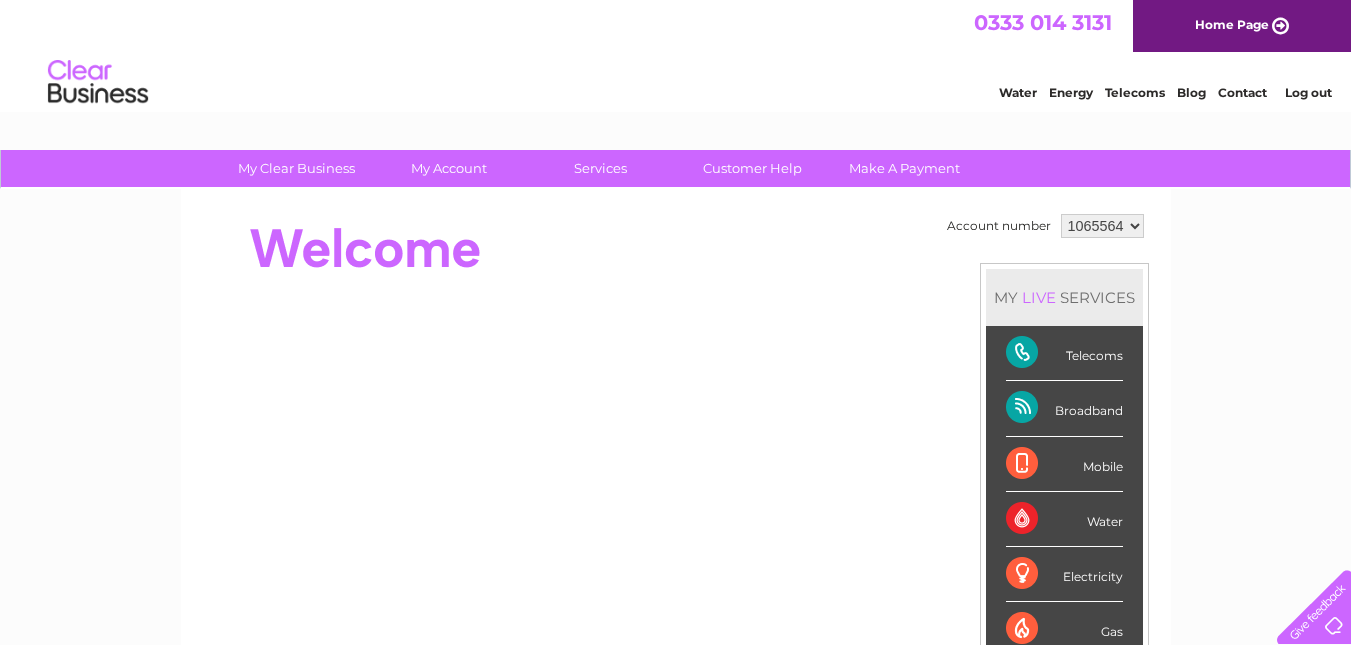 scroll, scrollTop: 0, scrollLeft: 0, axis: both 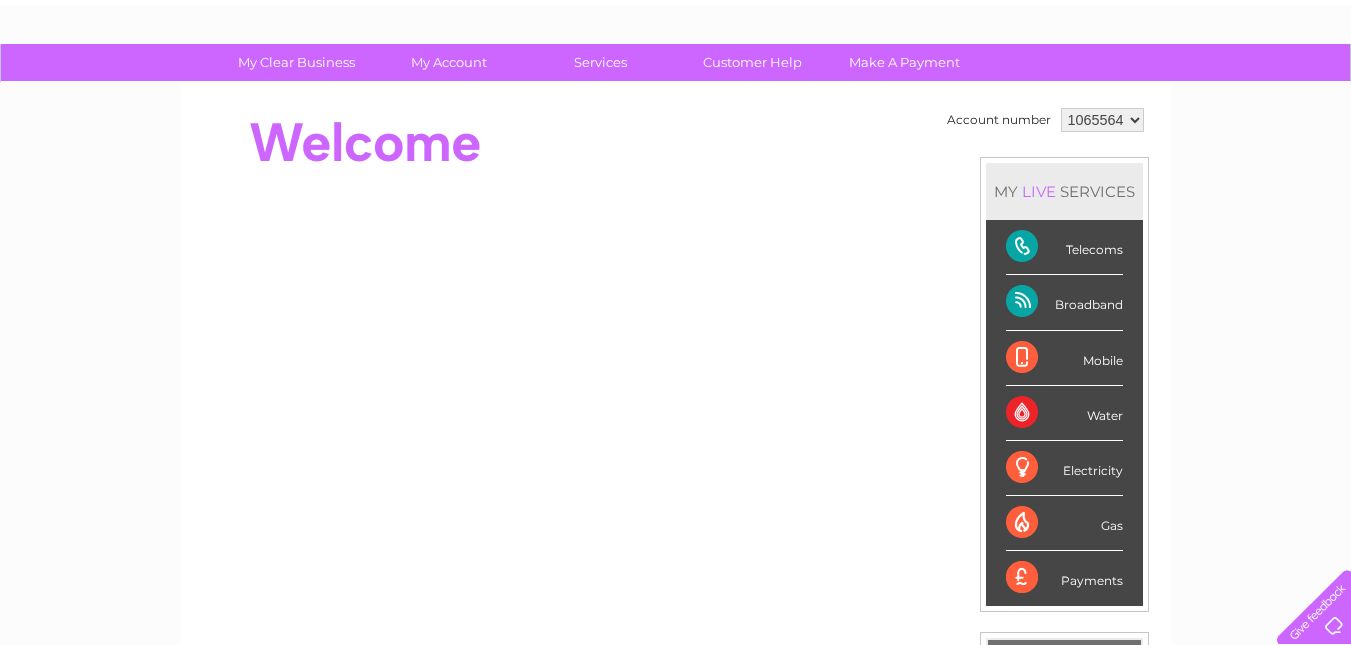 click on "Telecoms" at bounding box center (1064, 247) 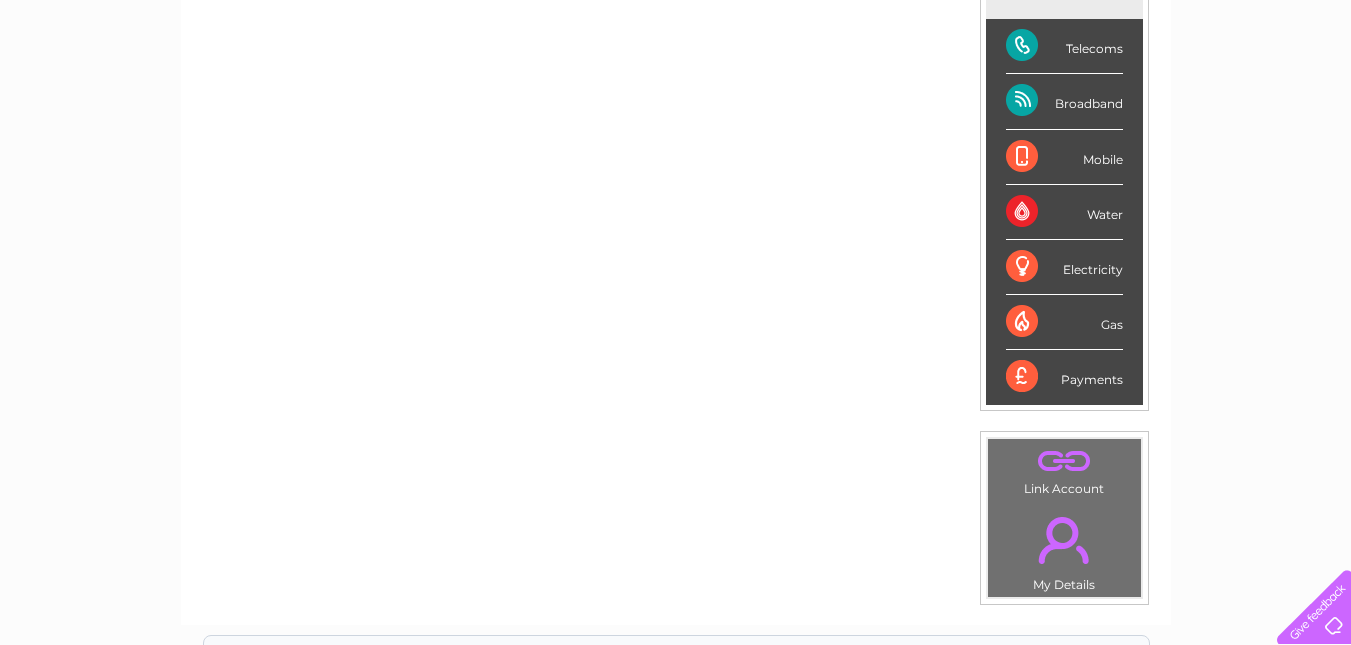 scroll, scrollTop: 316, scrollLeft: 0, axis: vertical 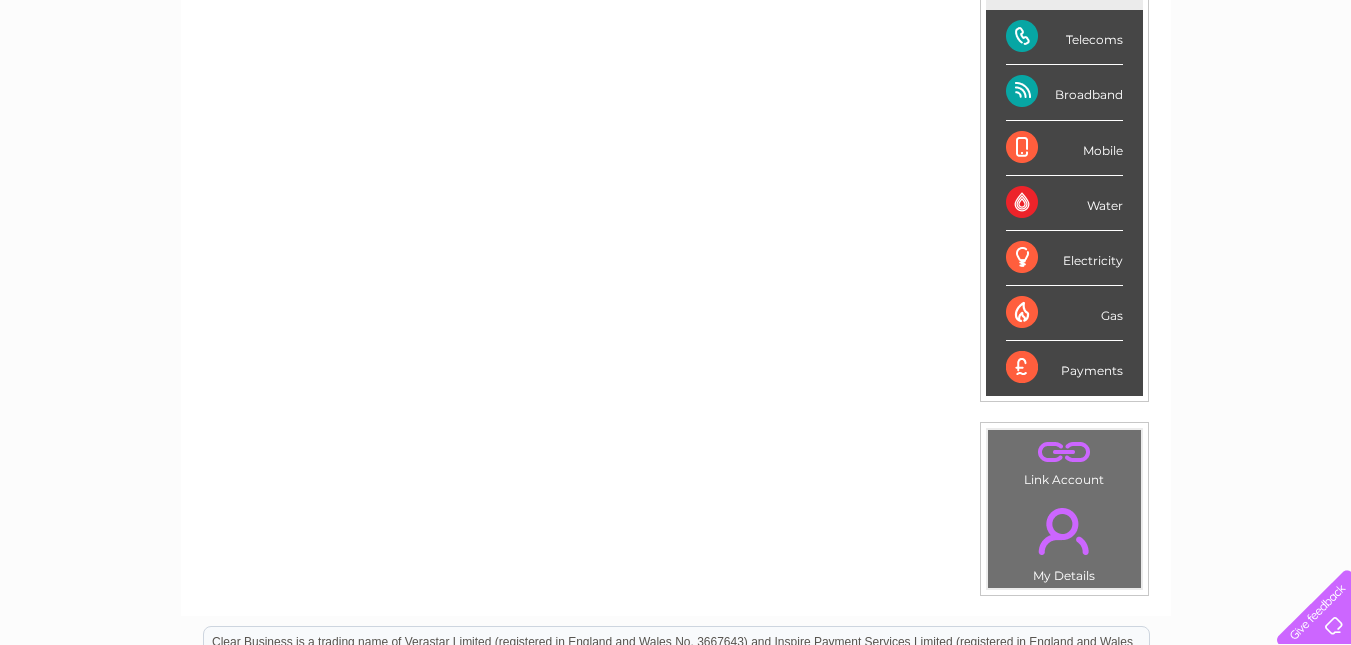 click on "Payments" at bounding box center [1064, 368] 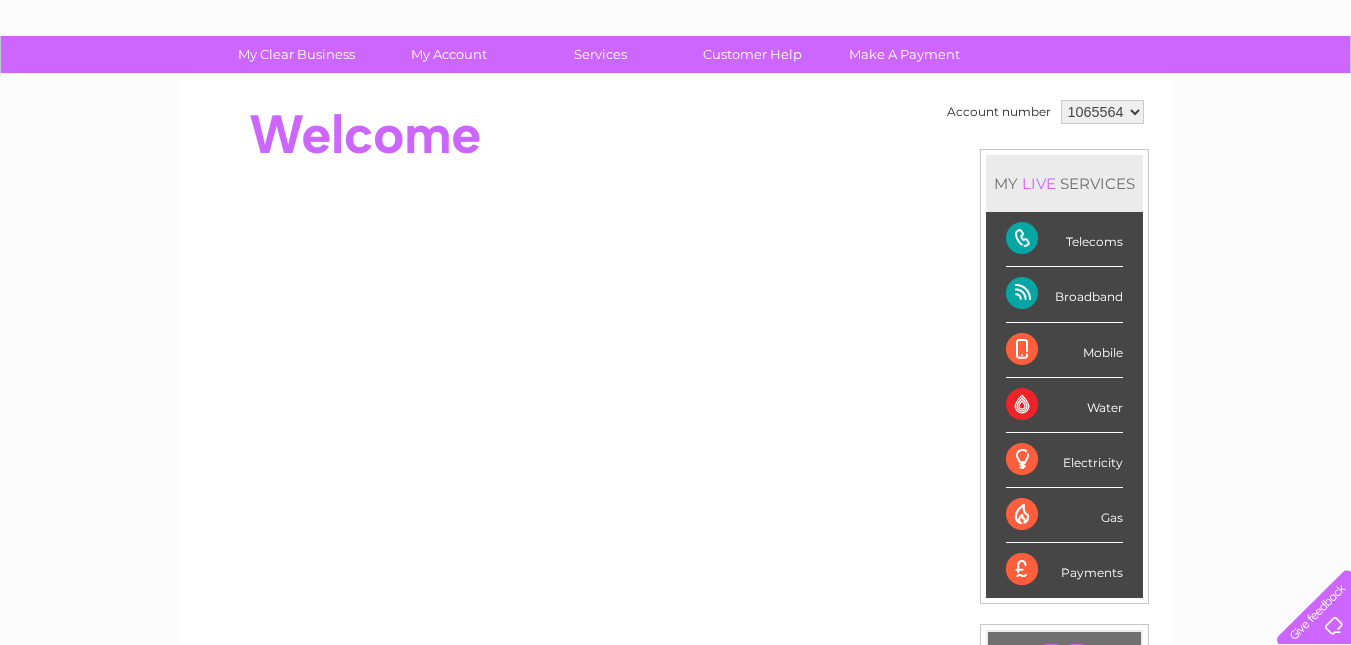 scroll, scrollTop: 110, scrollLeft: 0, axis: vertical 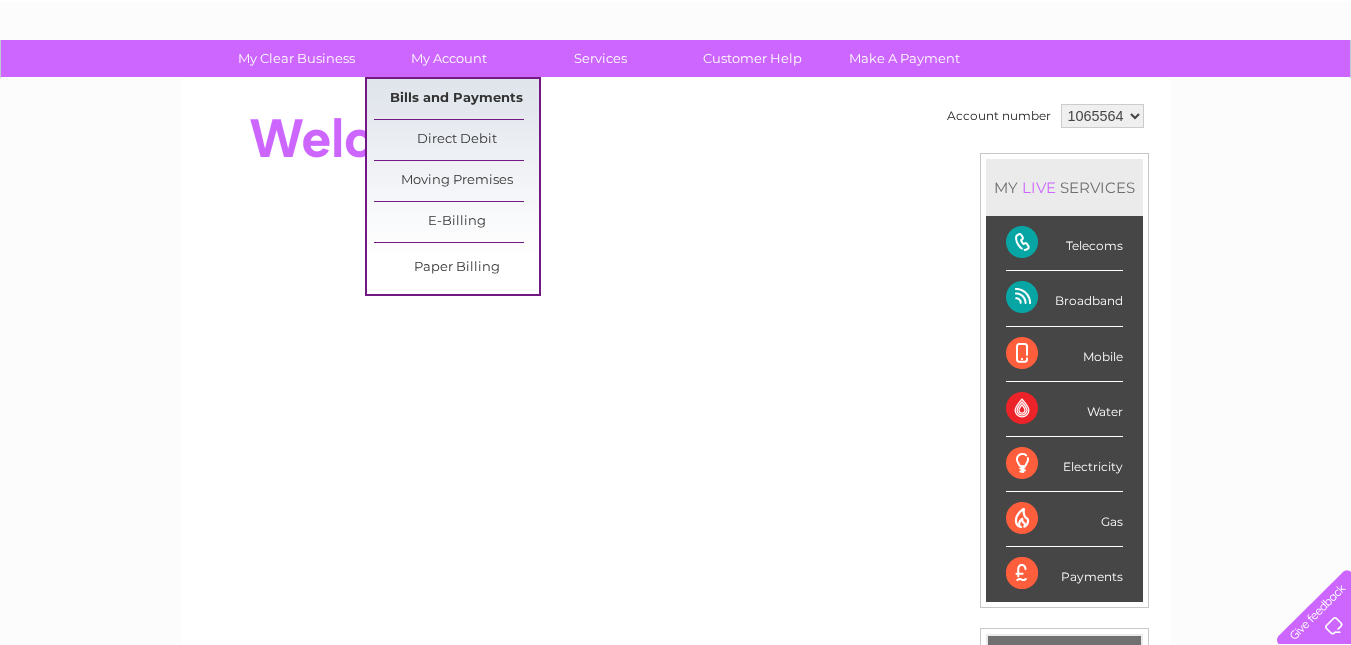 click on "Bills and Payments" at bounding box center [456, 99] 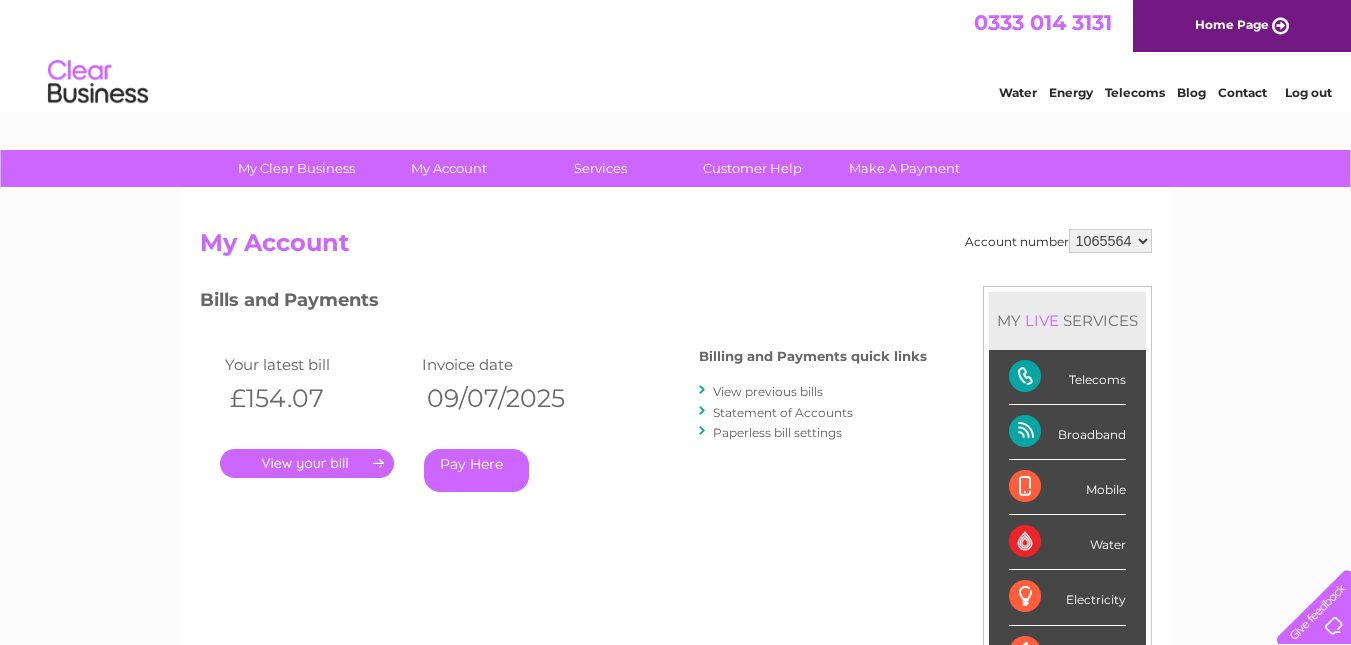 scroll, scrollTop: 0, scrollLeft: 0, axis: both 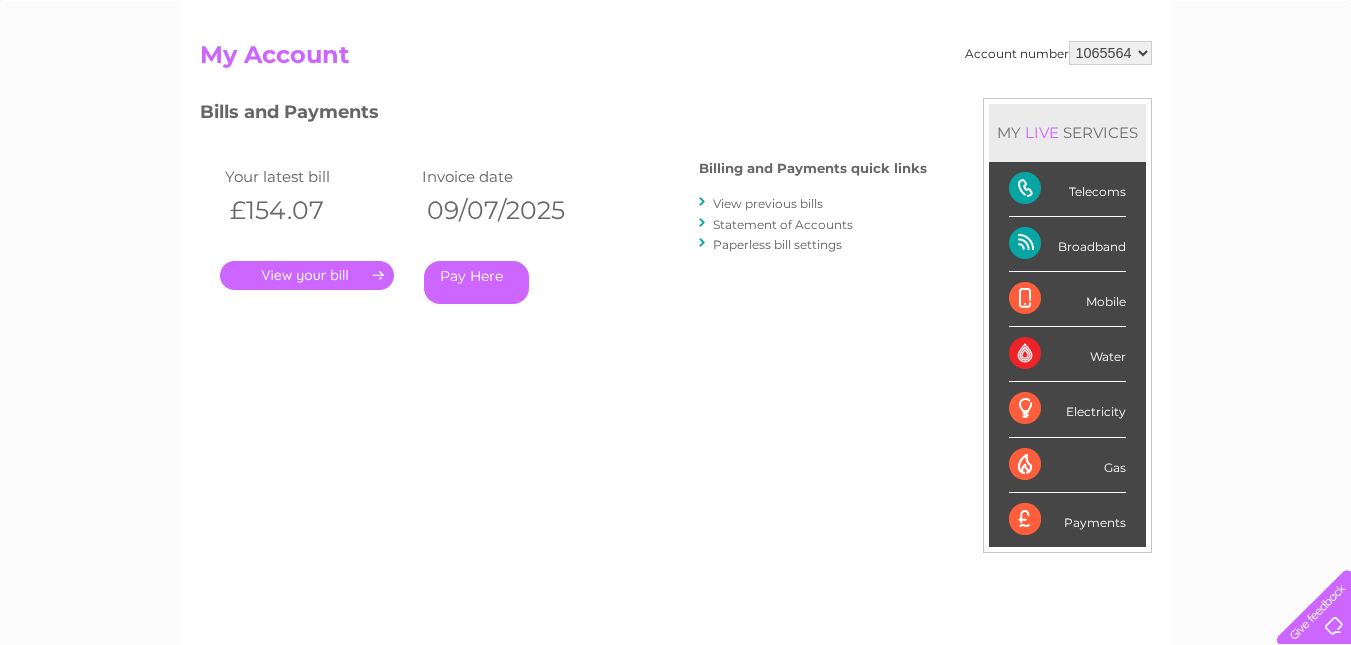click on "." at bounding box center (307, 275) 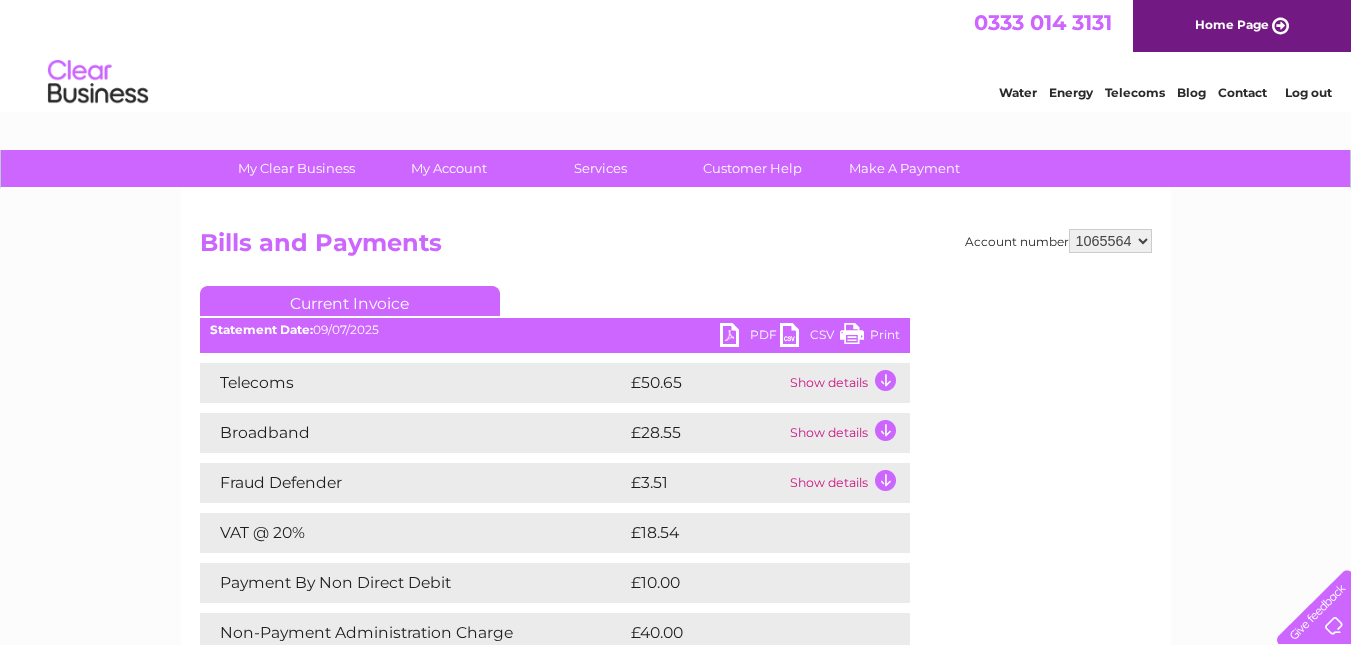scroll, scrollTop: 0, scrollLeft: 0, axis: both 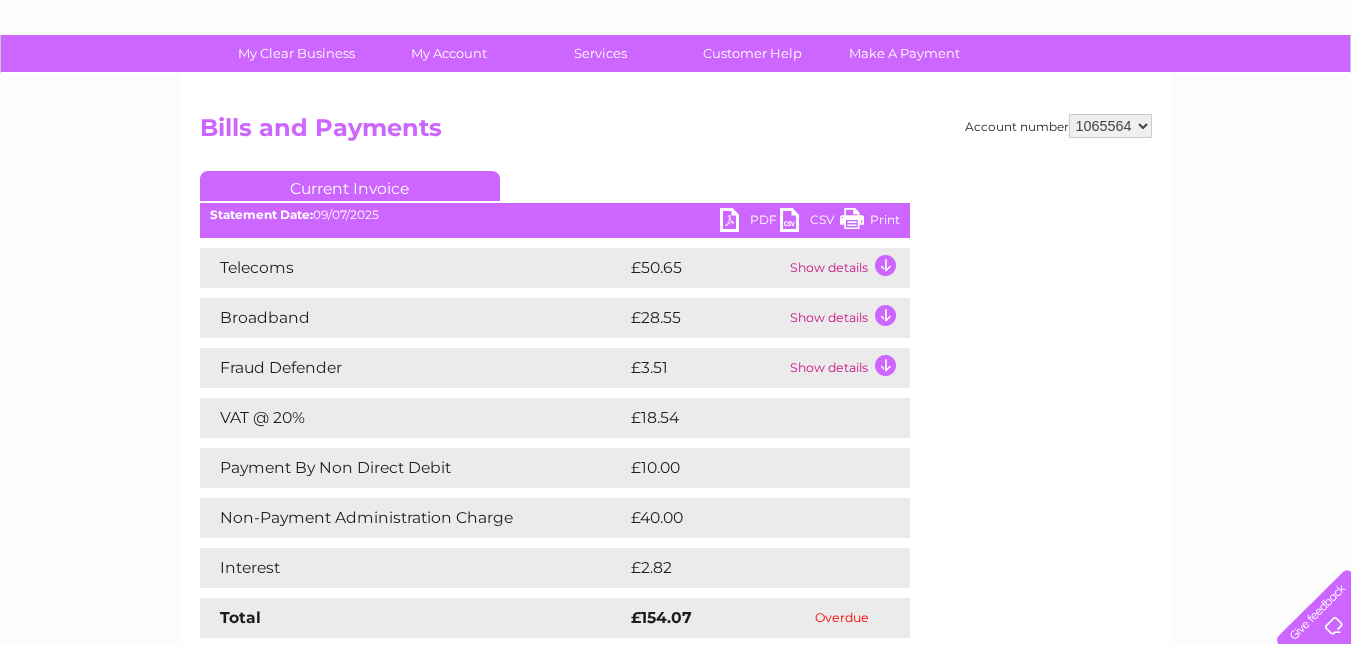 click on "Show details" at bounding box center (847, 268) 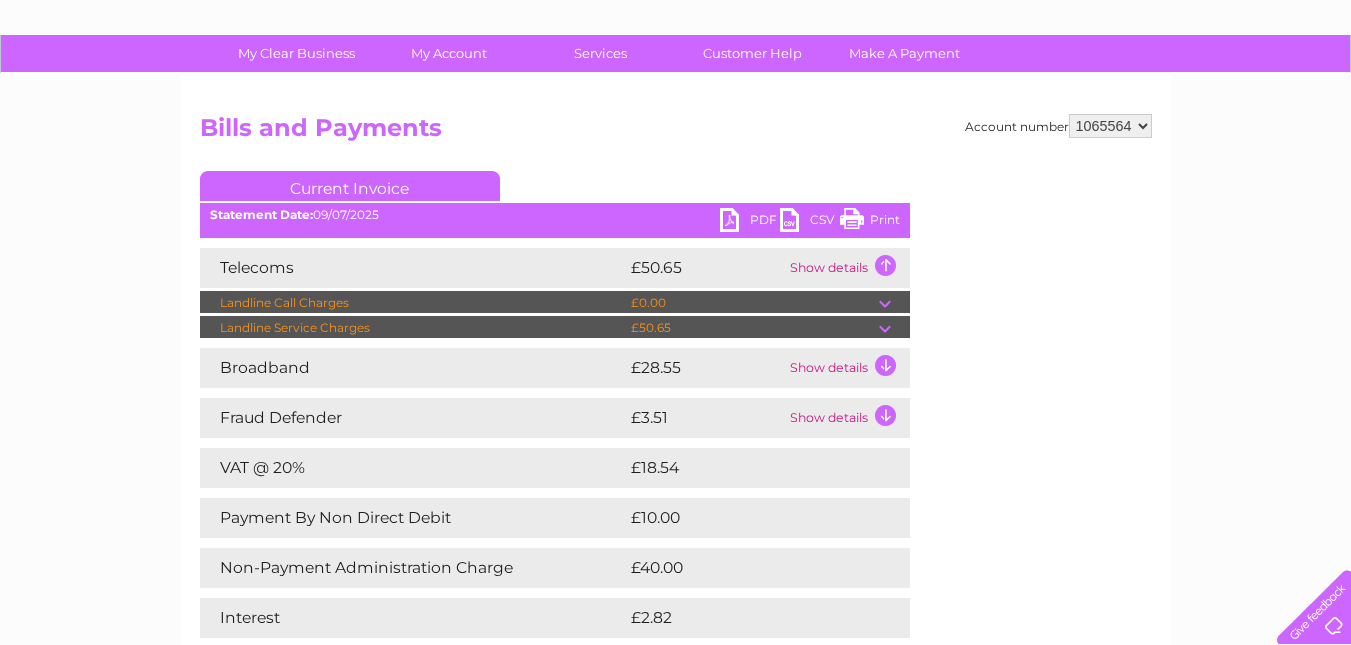 click at bounding box center [894, 303] 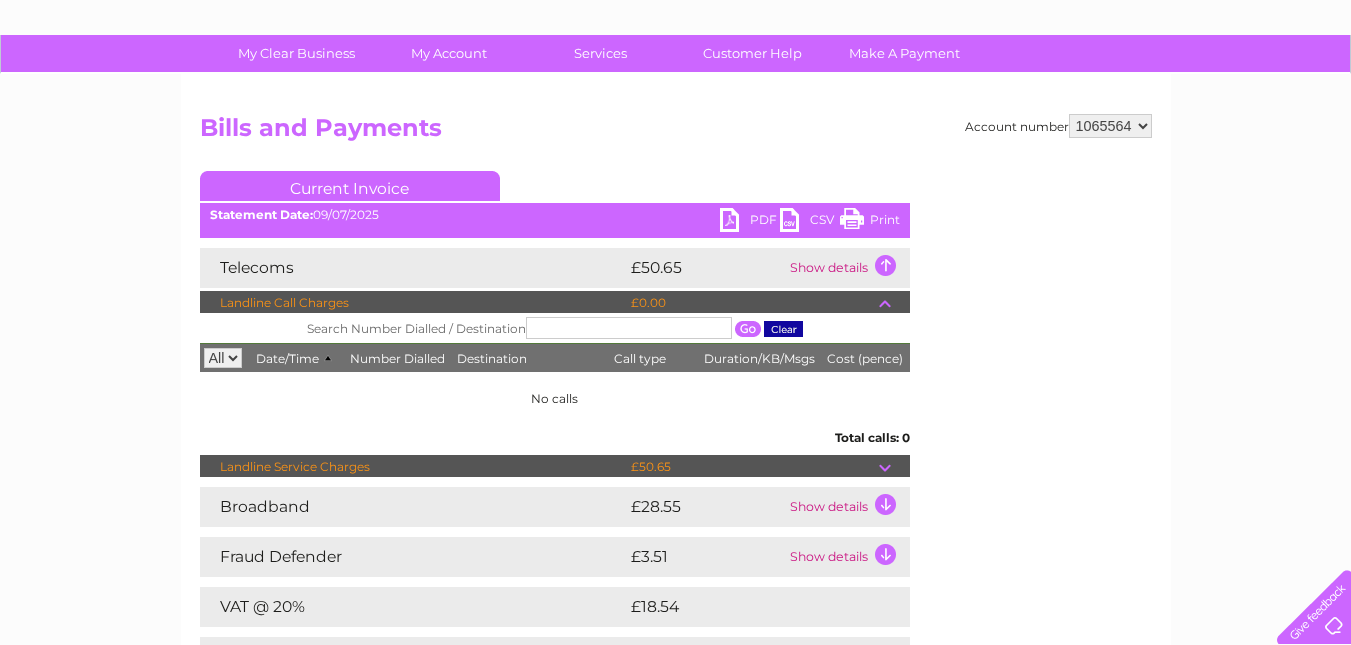 click on "Show details" at bounding box center (847, 268) 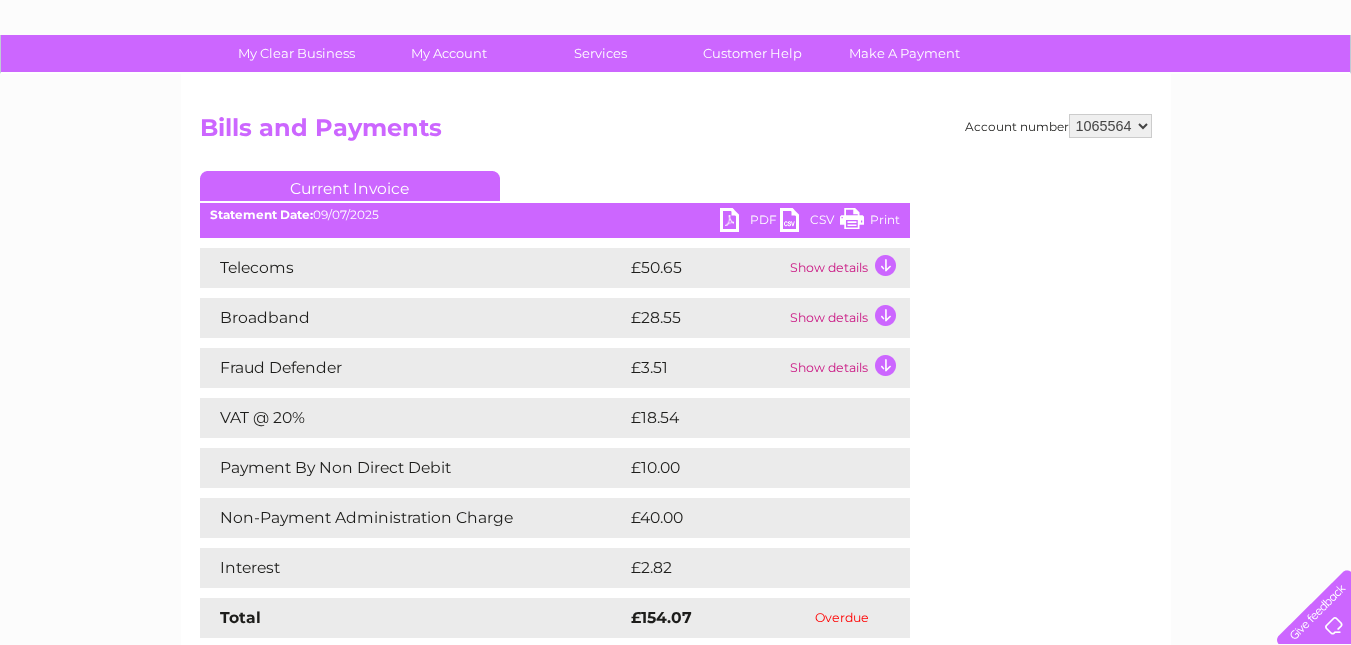 click on "Show details" at bounding box center (847, 268) 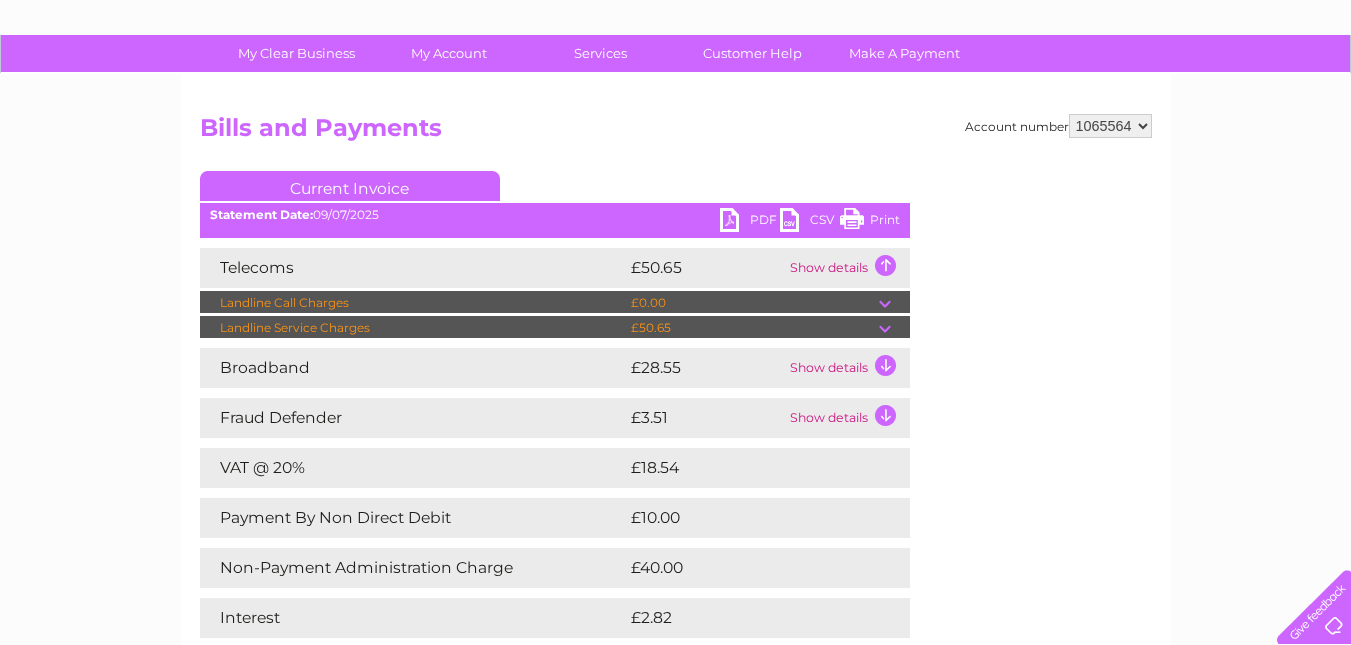 click at bounding box center (894, 328) 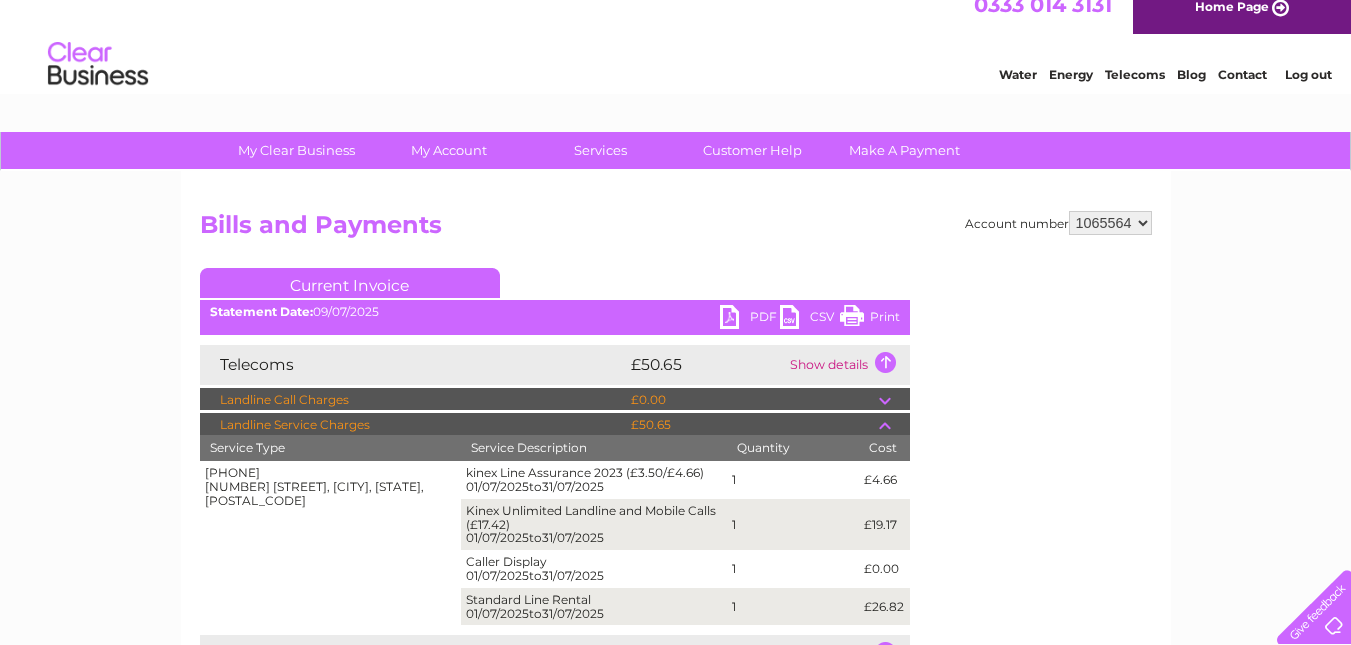 scroll, scrollTop: 0, scrollLeft: 0, axis: both 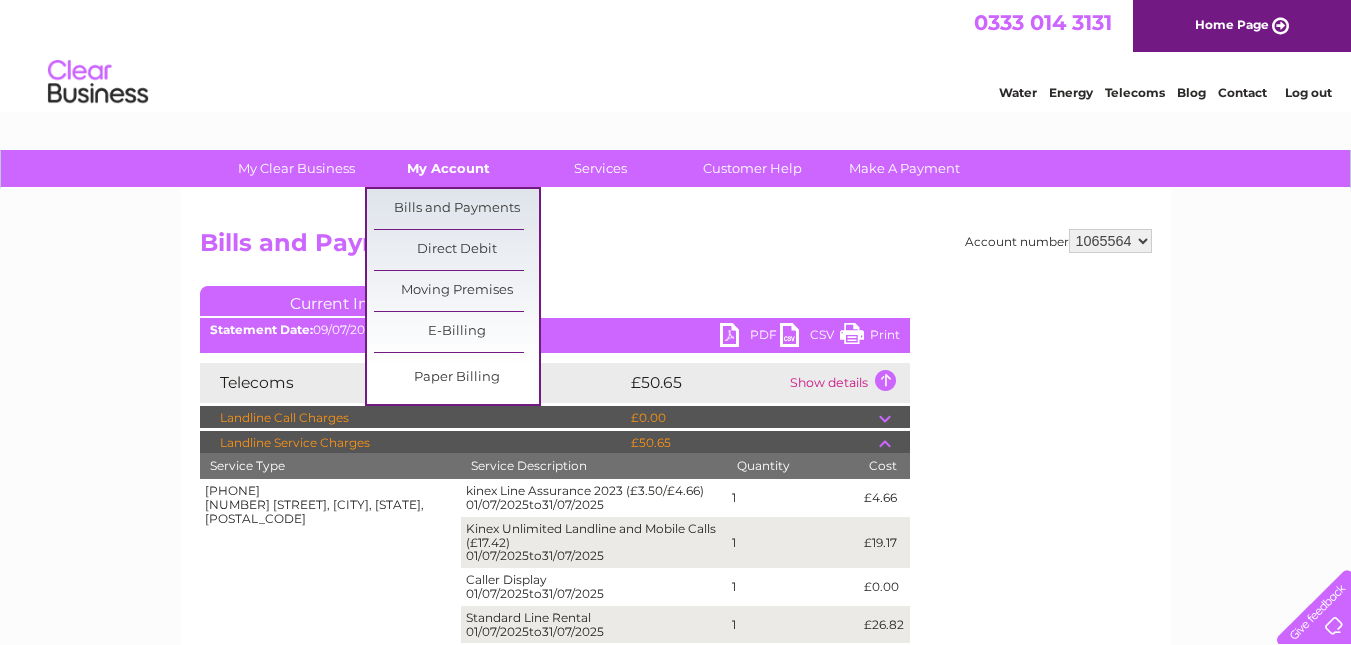 click on "My Account" at bounding box center (448, 168) 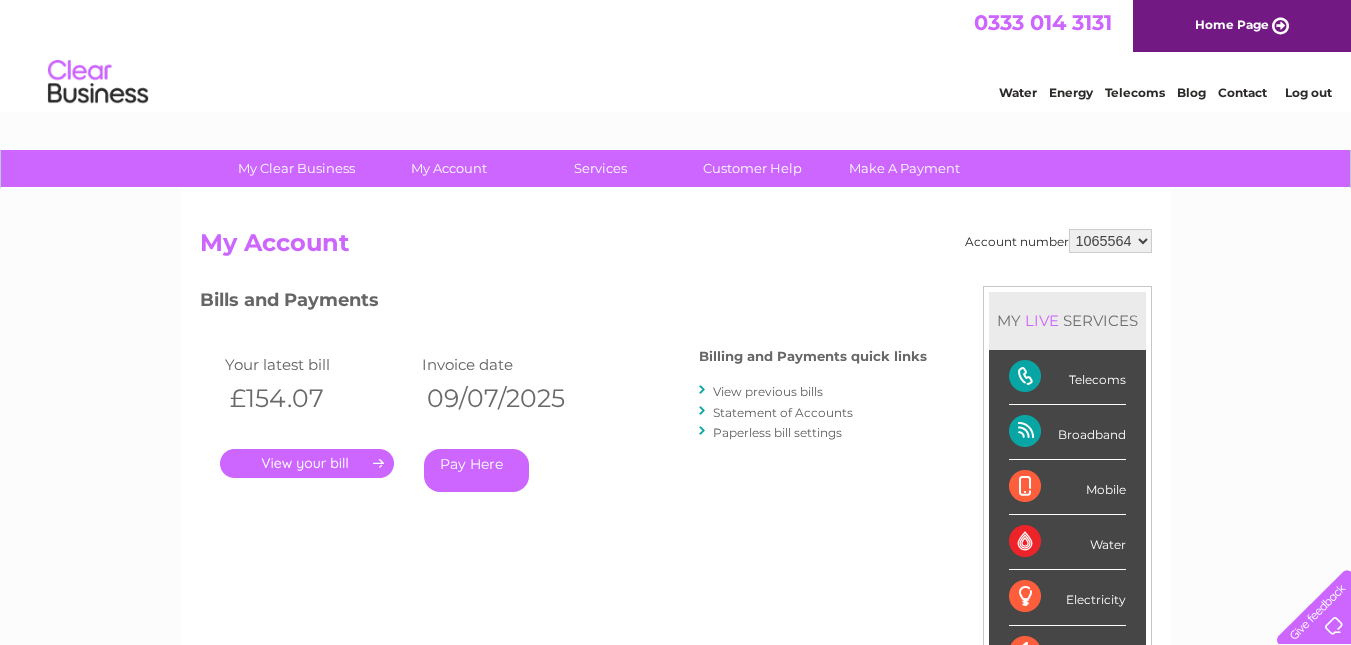 scroll, scrollTop: 0, scrollLeft: 0, axis: both 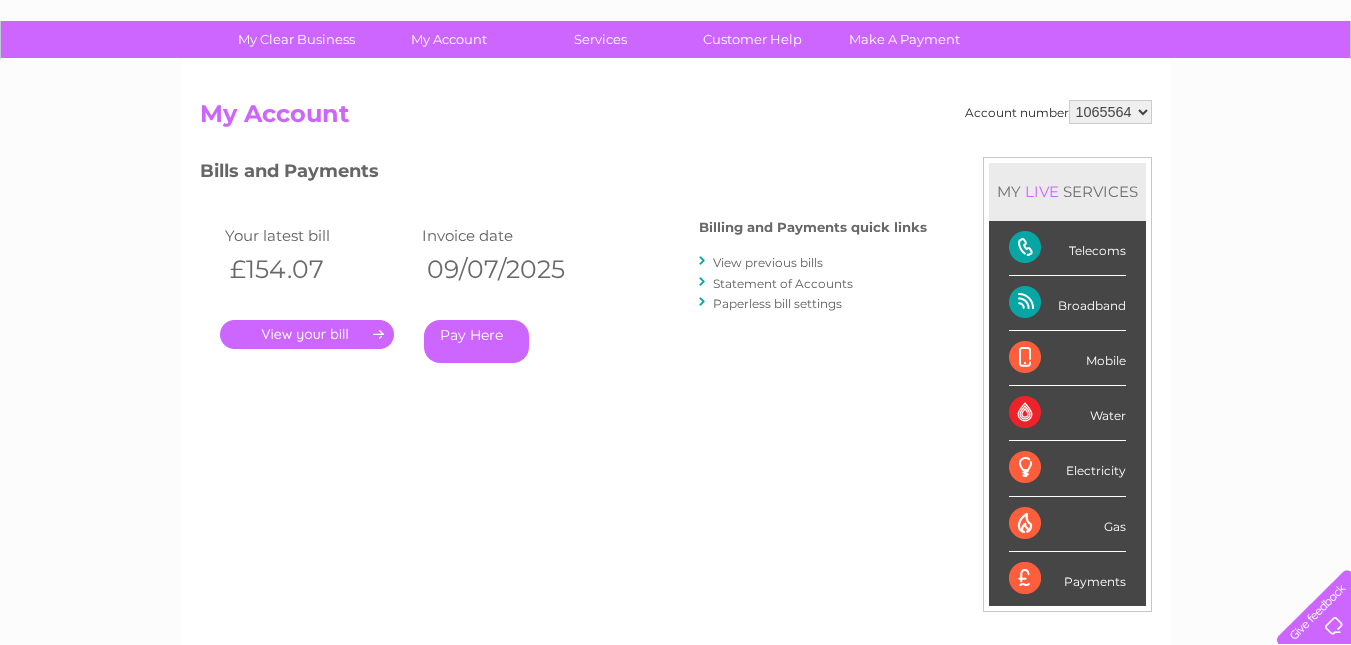 click on "View previous bills" at bounding box center [768, 262] 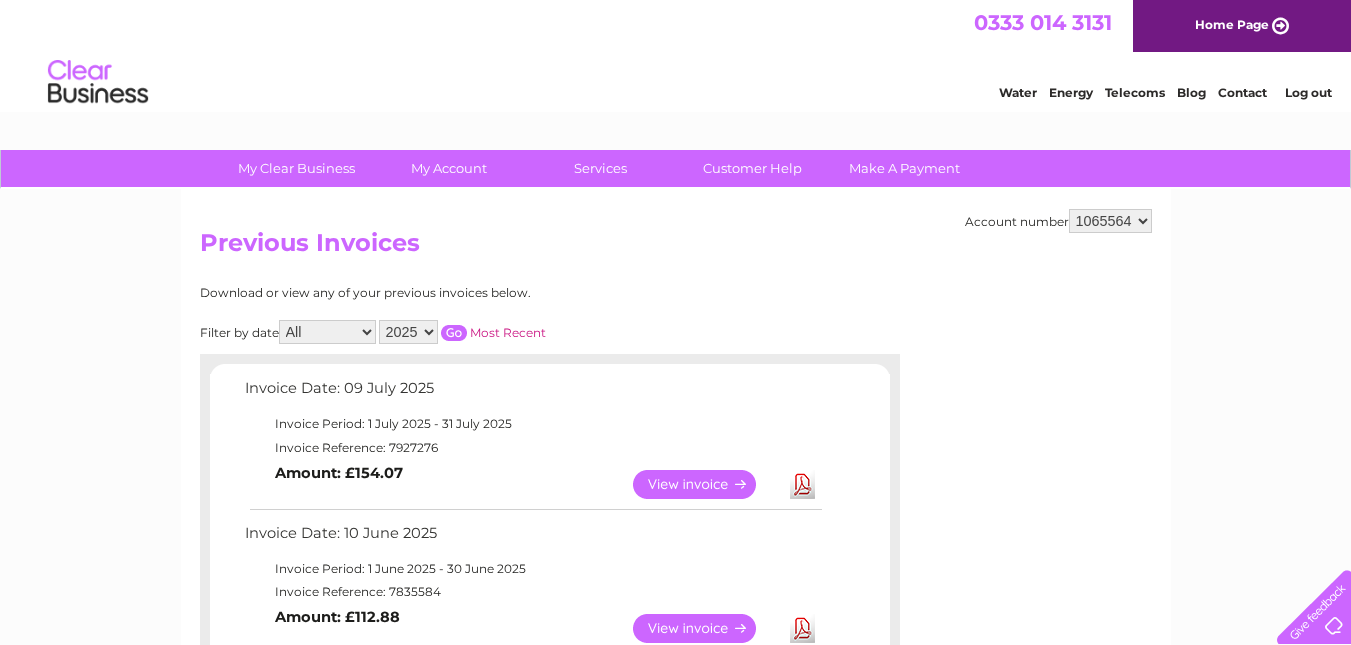 scroll, scrollTop: 0, scrollLeft: 0, axis: both 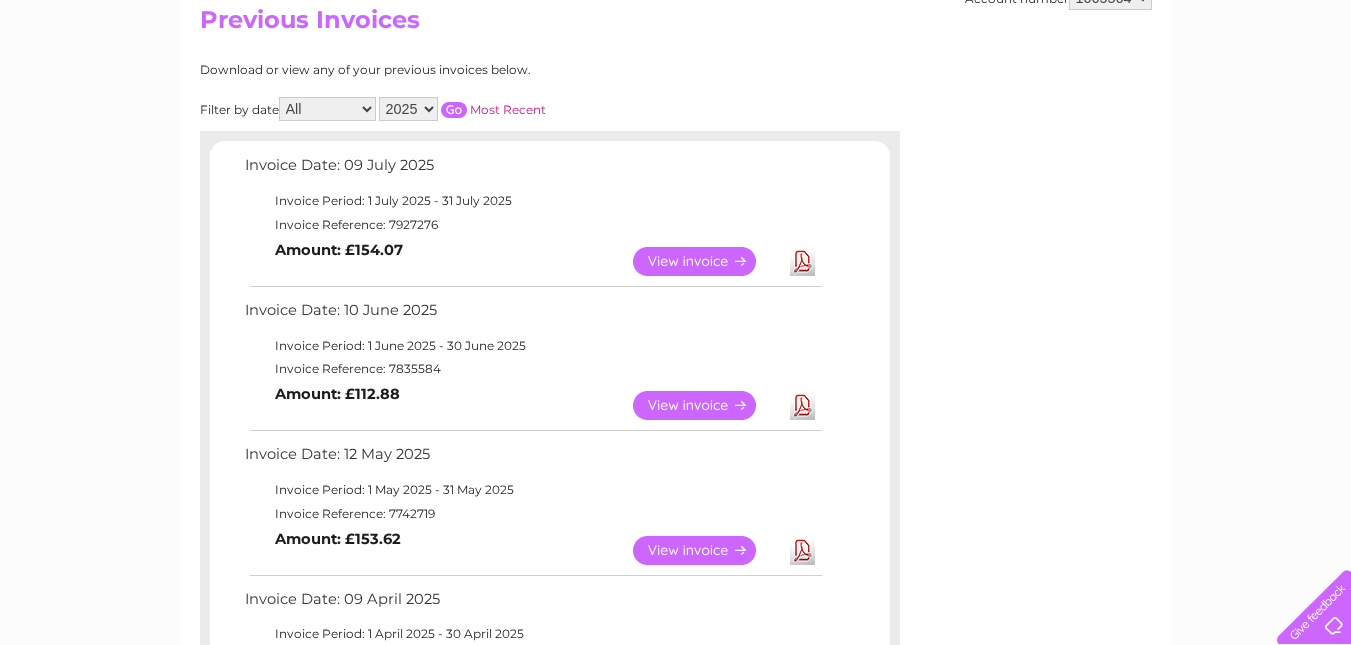 click on "My Clear Business
Login Details
My Details
My Preferences
Link Account
My Account
Bills and Payments   Direct Debit   Moving Premises" at bounding box center (675, 762) 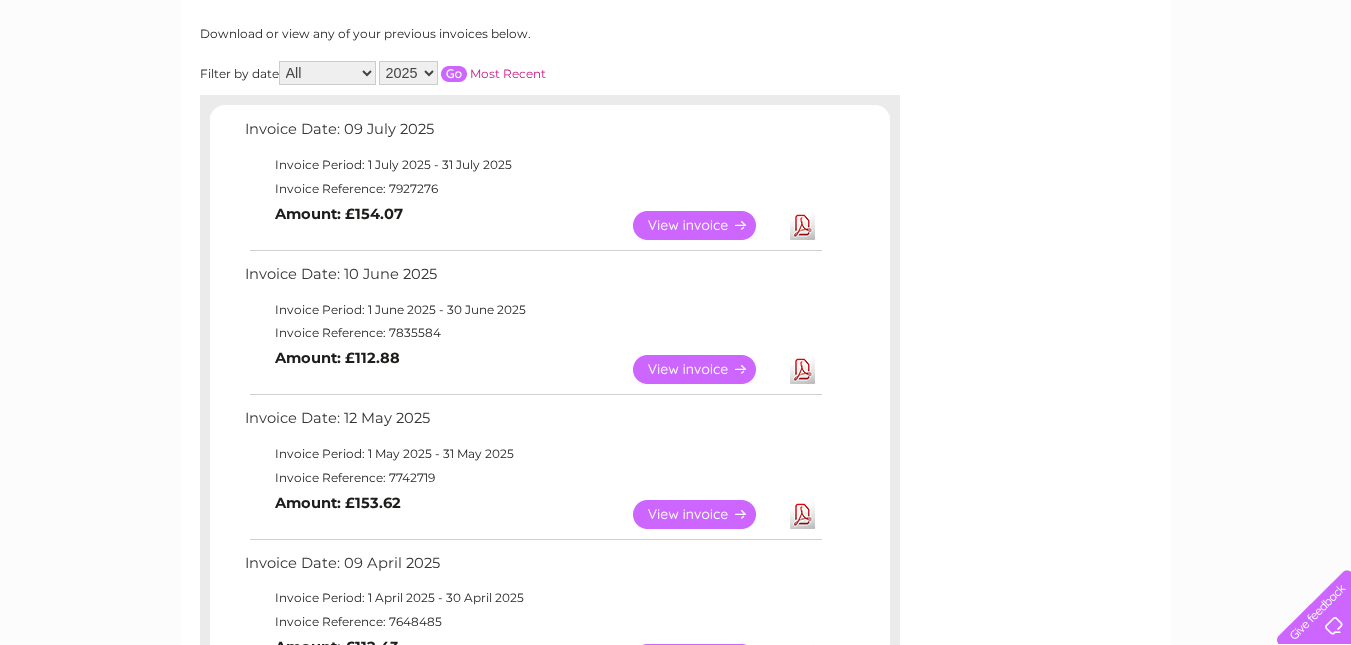 scroll, scrollTop: 160, scrollLeft: 0, axis: vertical 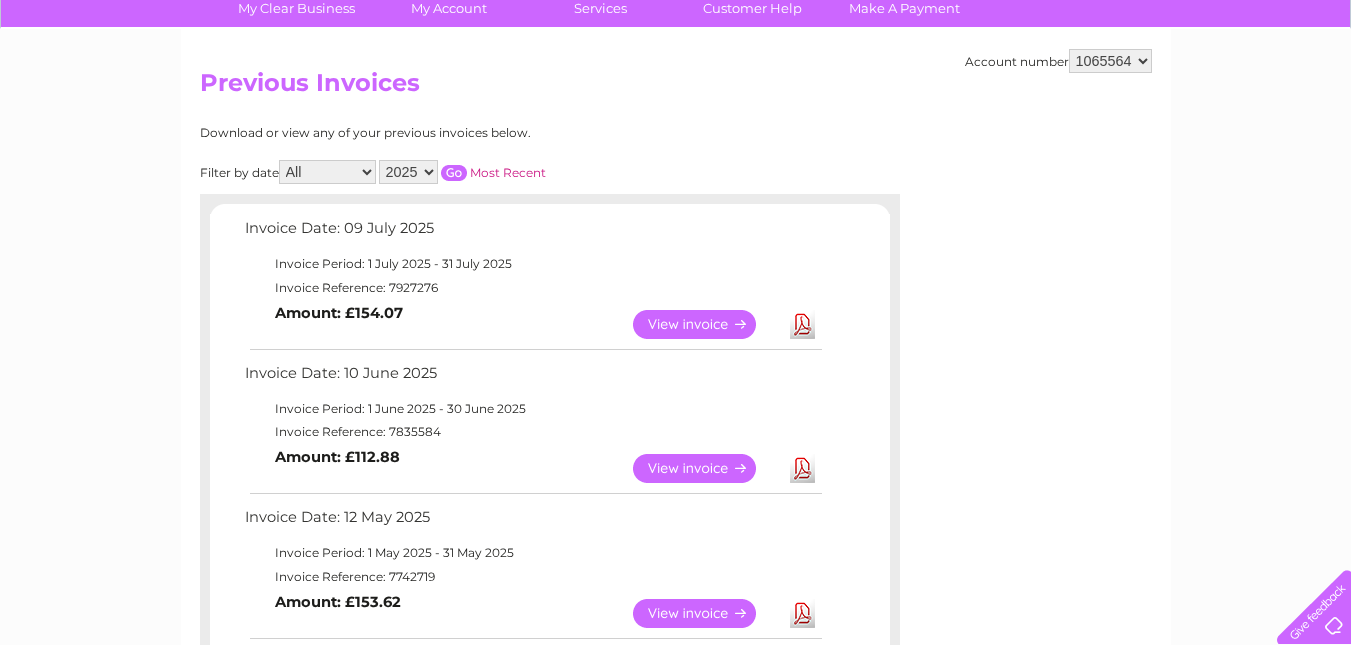 click on "2025
2024
2023
2022" at bounding box center (408, 172) 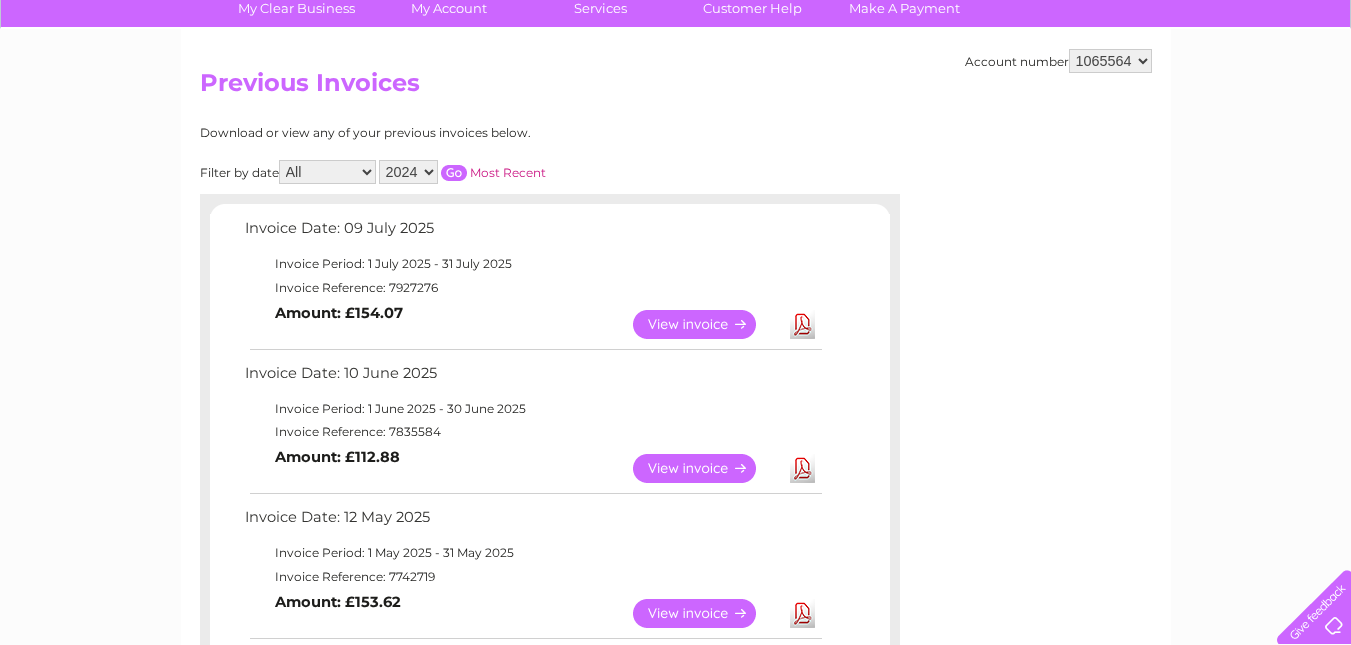 click on "2025
2024
2023
2022" at bounding box center [408, 172] 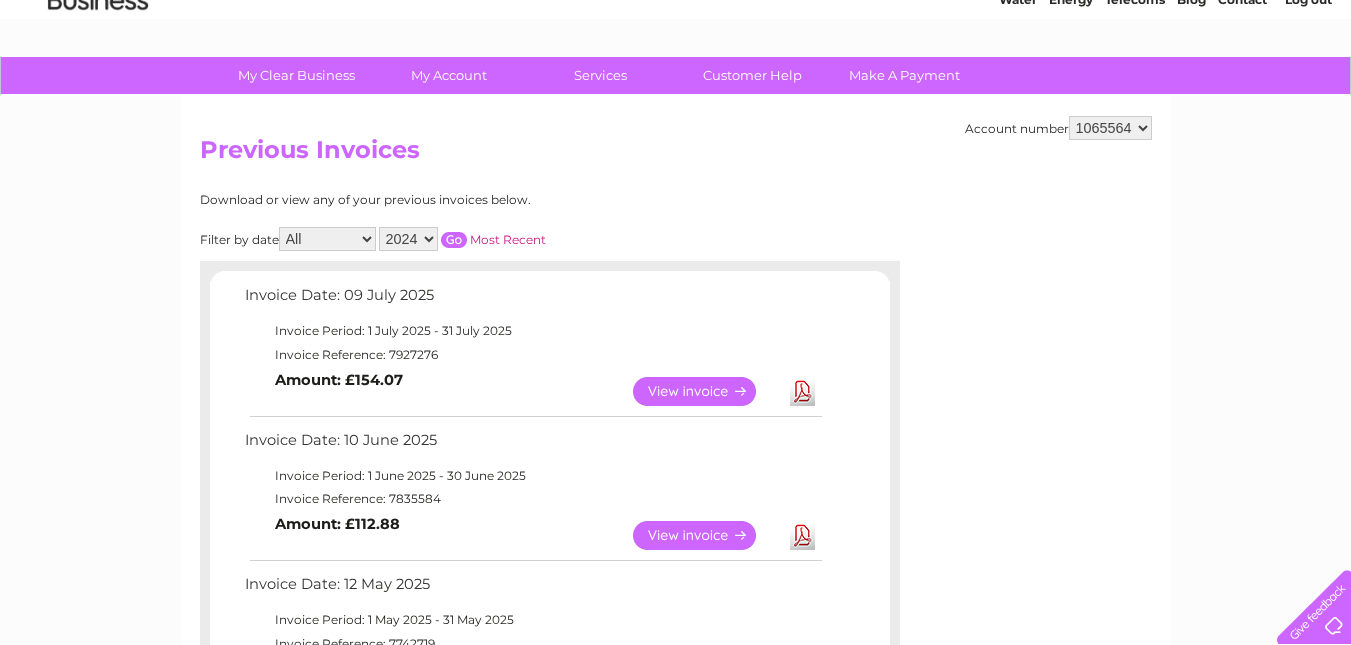 scroll, scrollTop: 112, scrollLeft: 0, axis: vertical 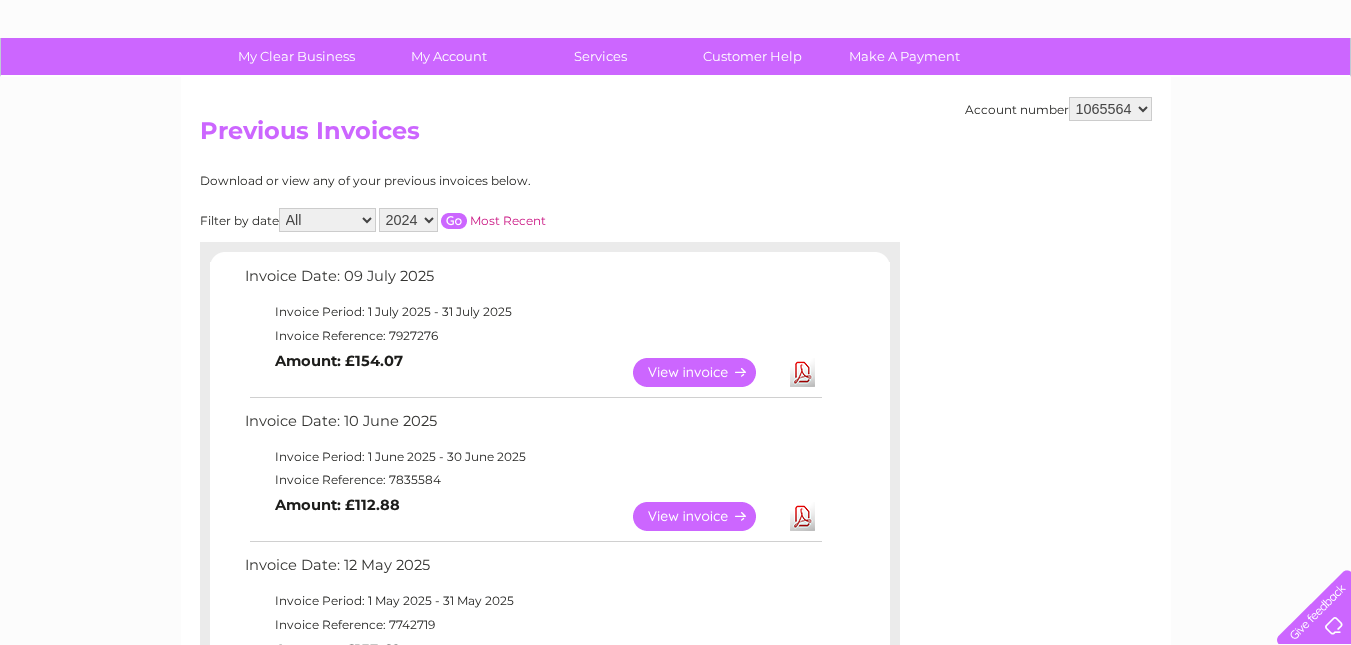 click on "All
January
February
March
April
May
June
July
August
September
October
November
December" at bounding box center [327, 220] 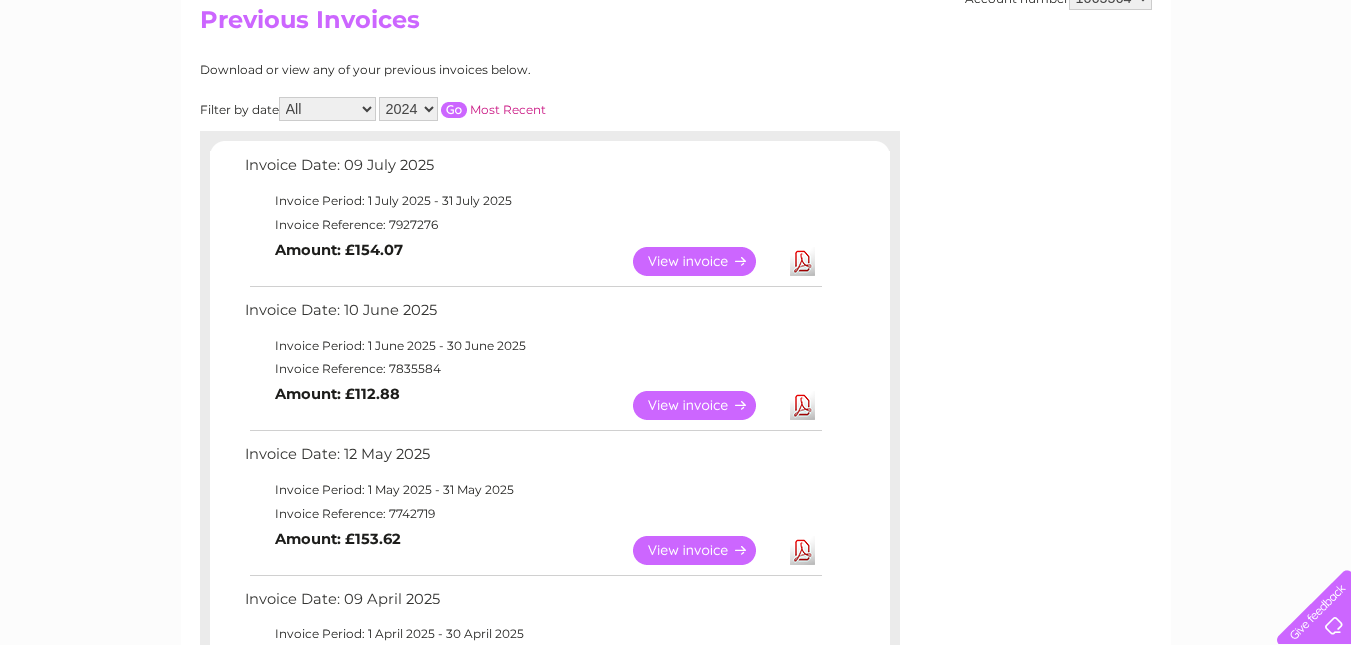 scroll, scrollTop: 133, scrollLeft: 0, axis: vertical 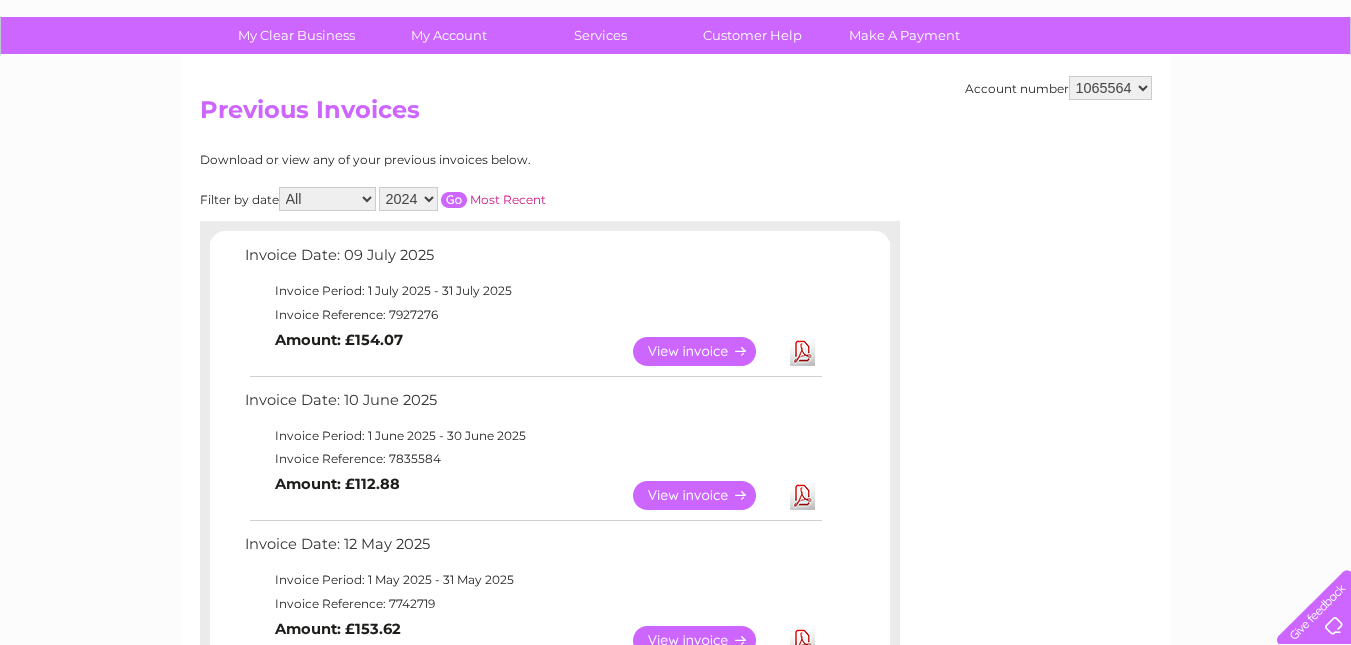 click on "Most Recent" at bounding box center (508, 199) 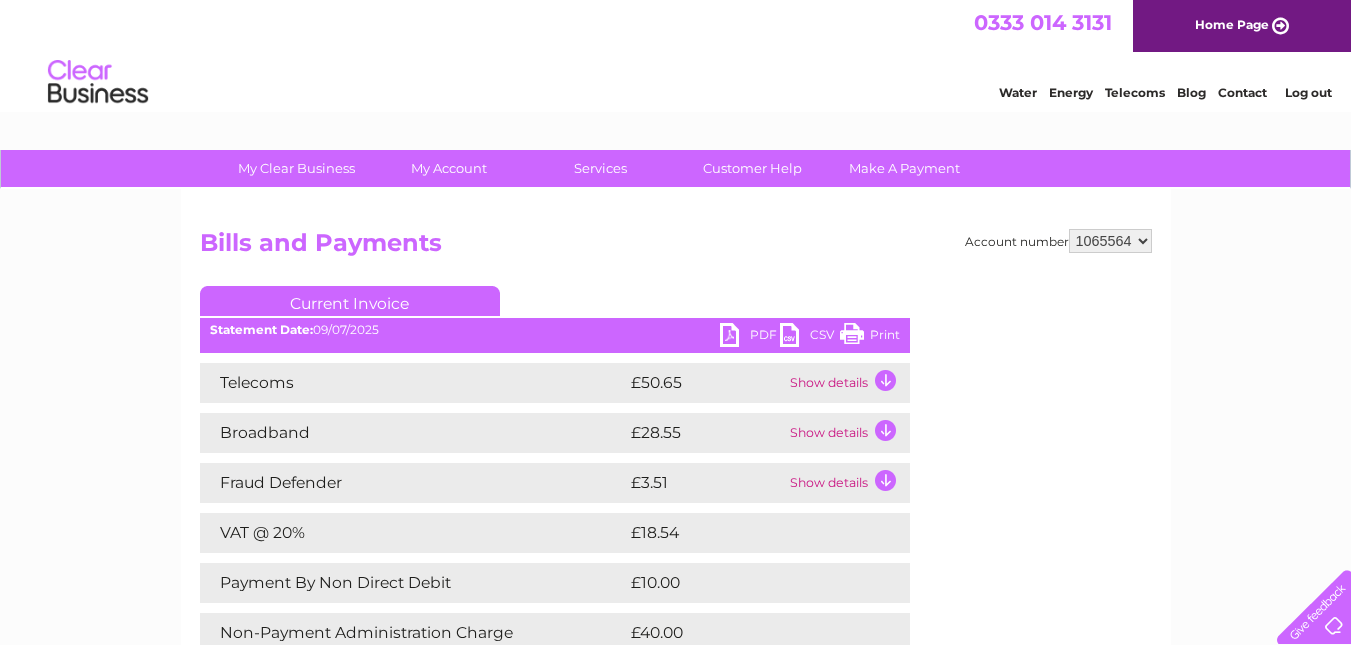 scroll, scrollTop: 0, scrollLeft: 0, axis: both 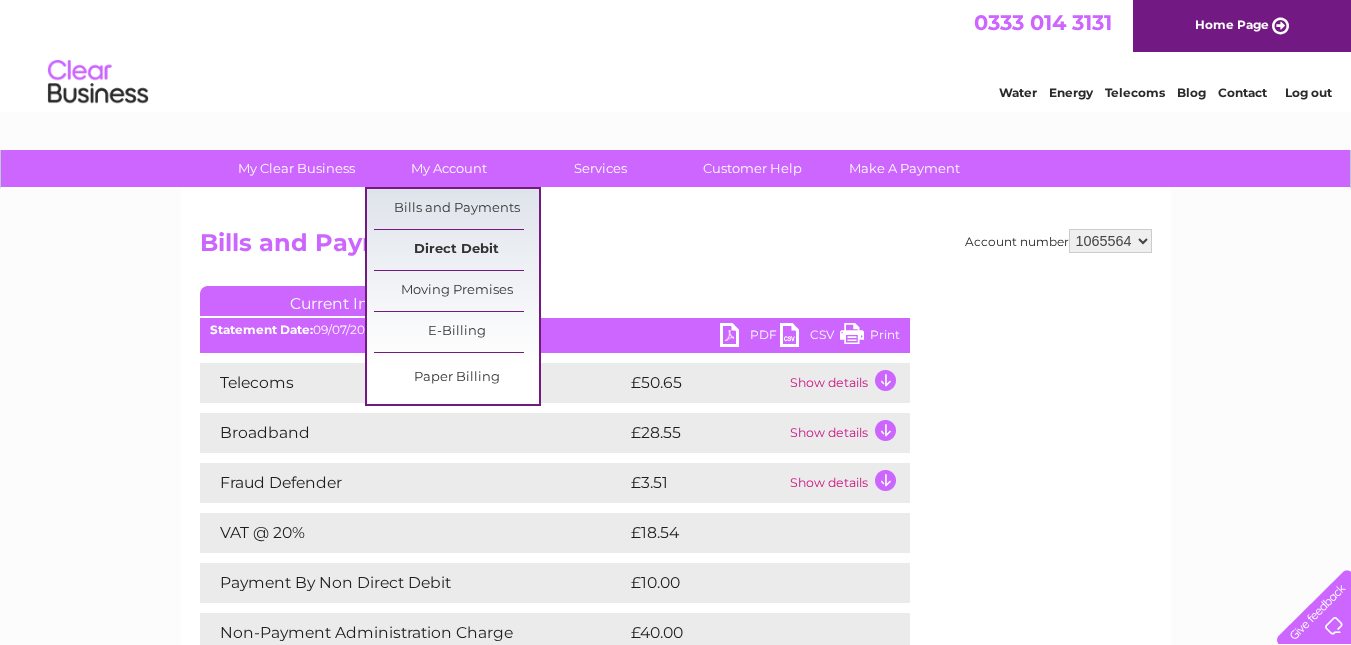 click on "Direct Debit" at bounding box center (456, 250) 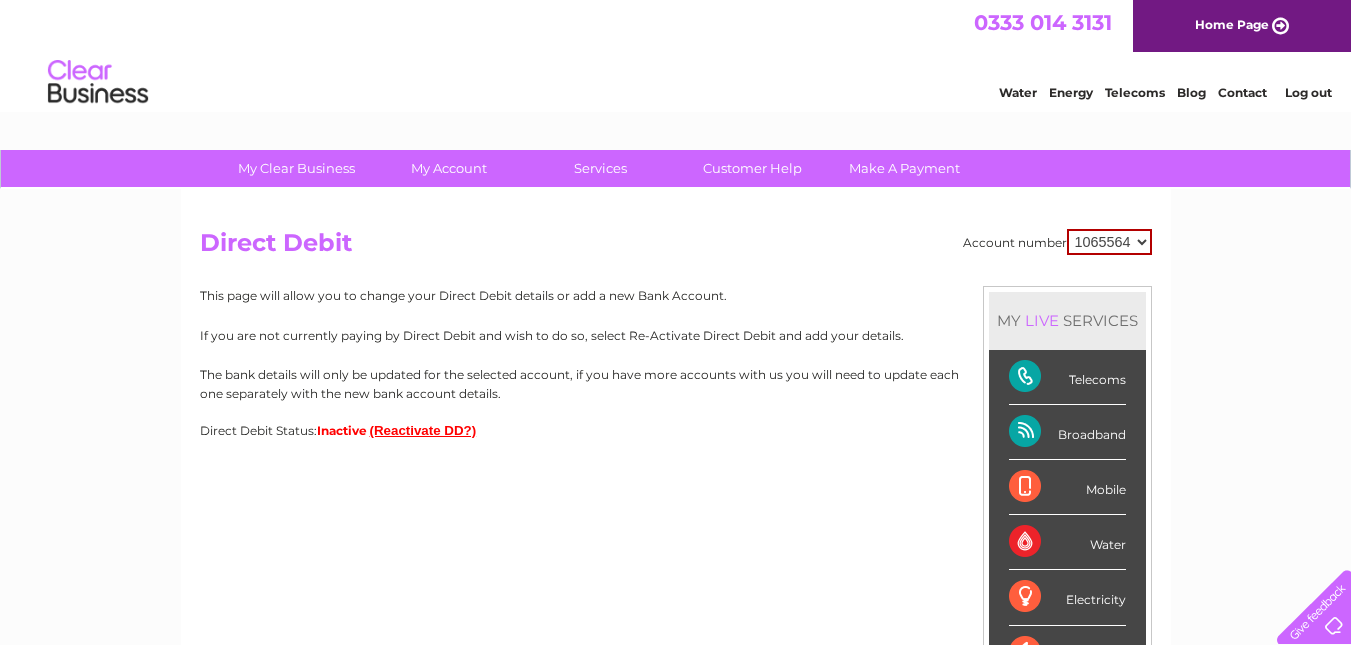 scroll, scrollTop: 0, scrollLeft: 0, axis: both 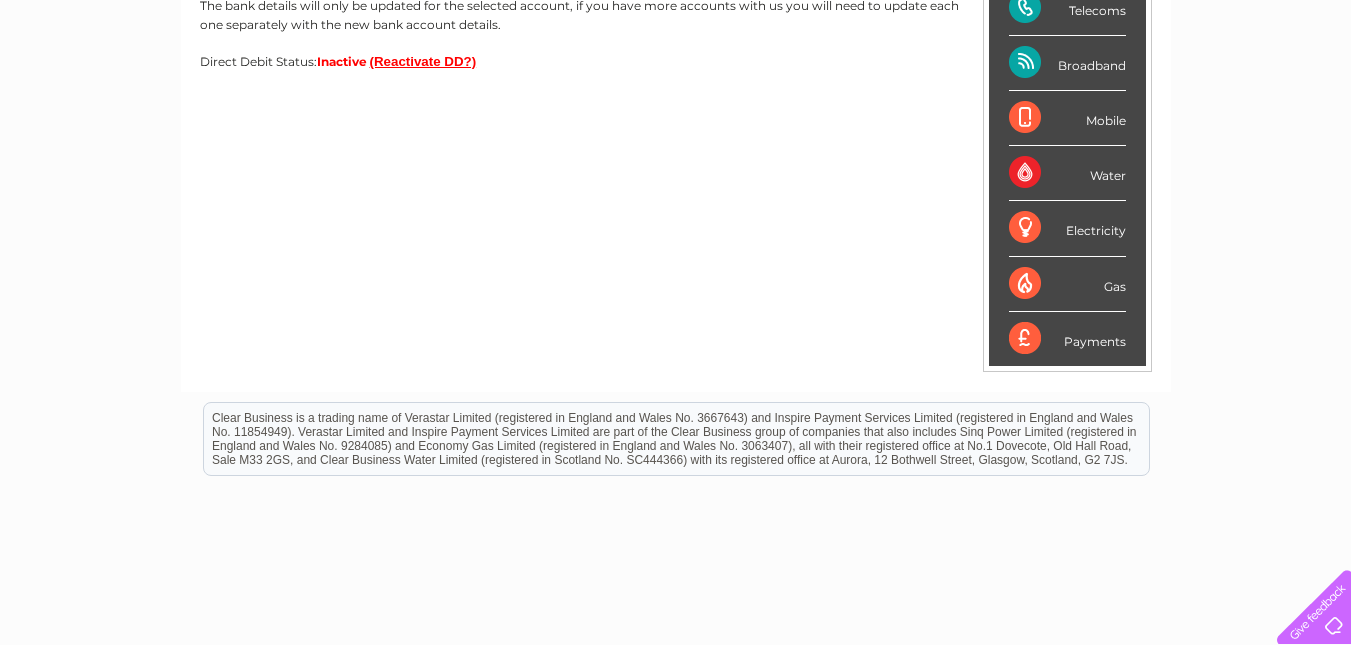 click on "Payments" at bounding box center [1067, 339] 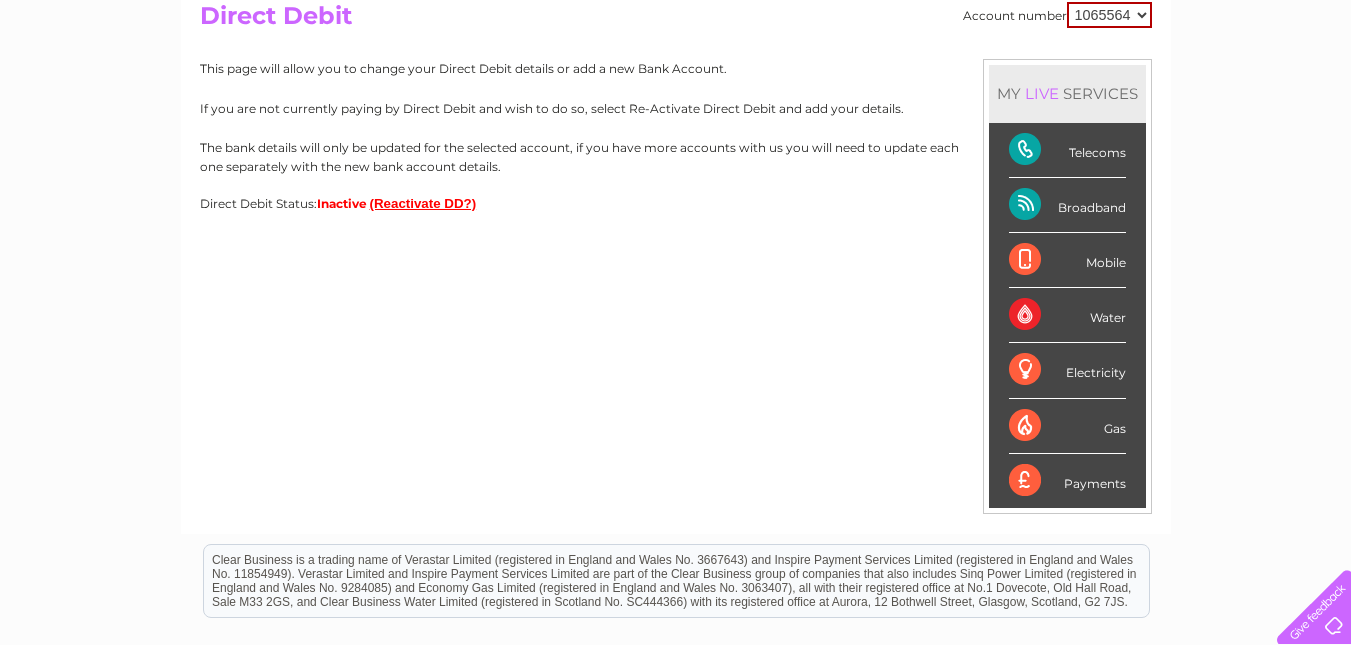 scroll, scrollTop: 231, scrollLeft: 0, axis: vertical 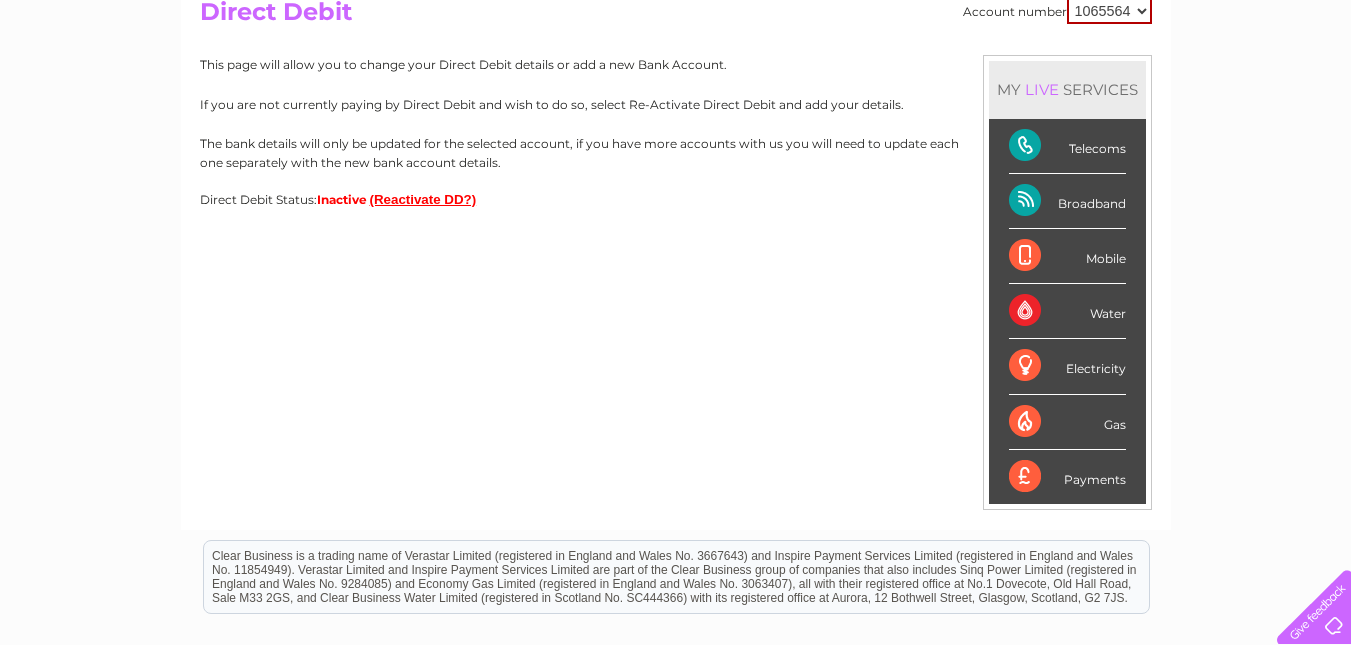 click on "Payments" at bounding box center (1067, 477) 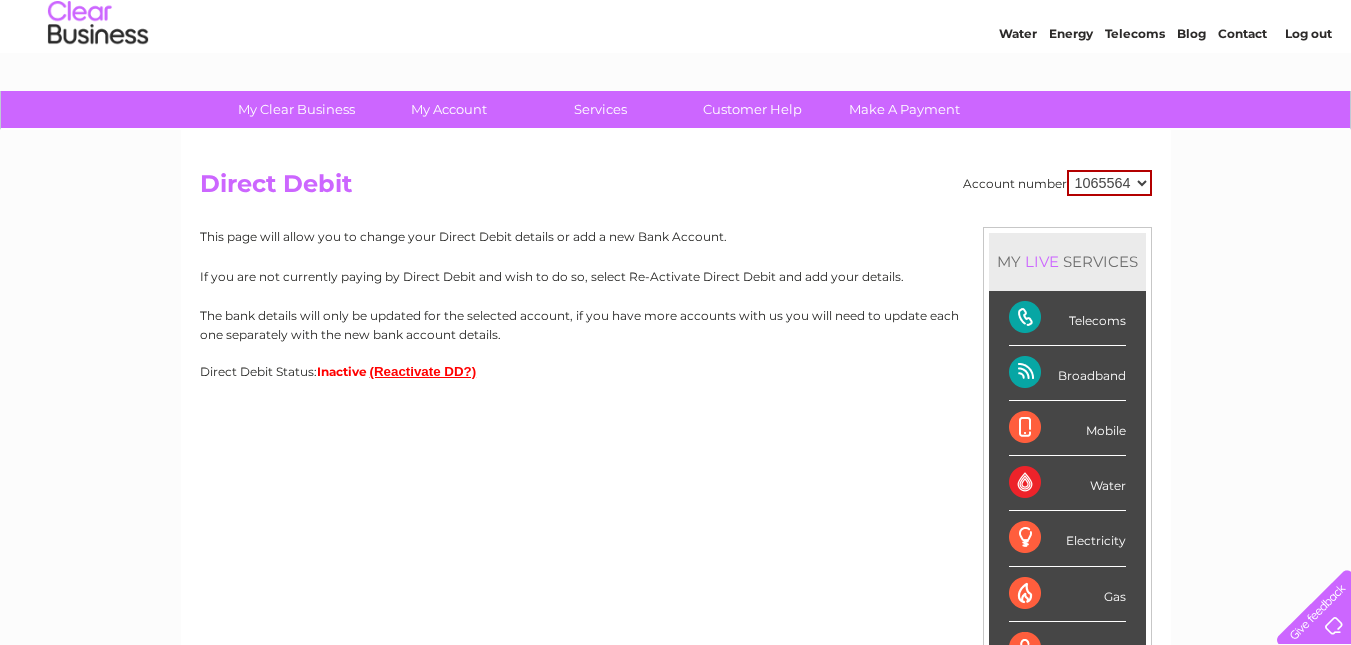 scroll, scrollTop: 55, scrollLeft: 0, axis: vertical 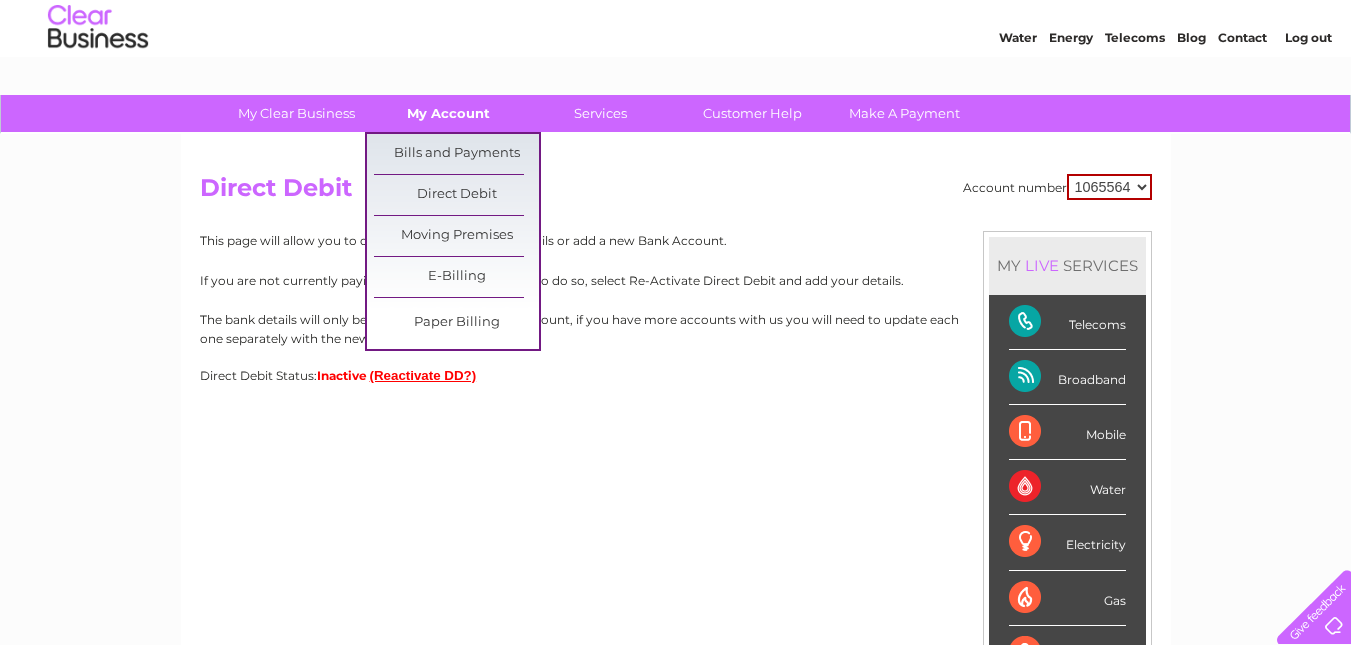 click on "My Account" at bounding box center [448, 113] 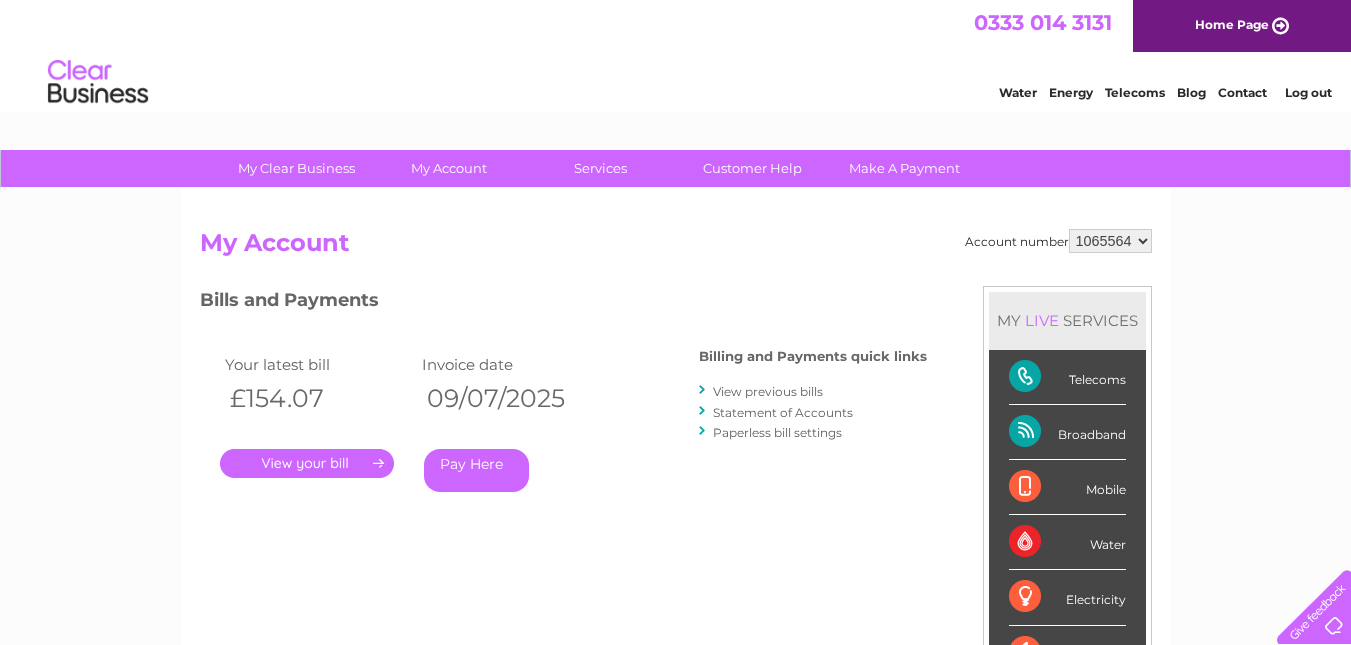 scroll, scrollTop: 0, scrollLeft: 0, axis: both 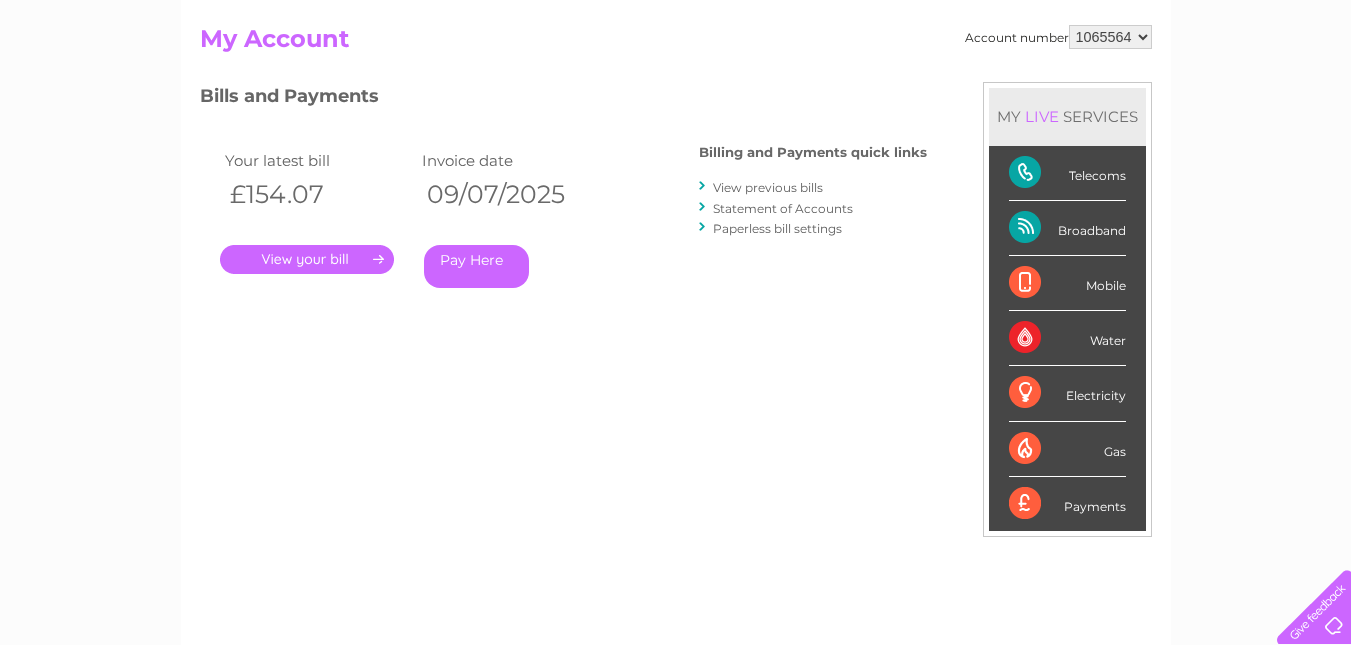click on "Statement of Accounts" at bounding box center [783, 208] 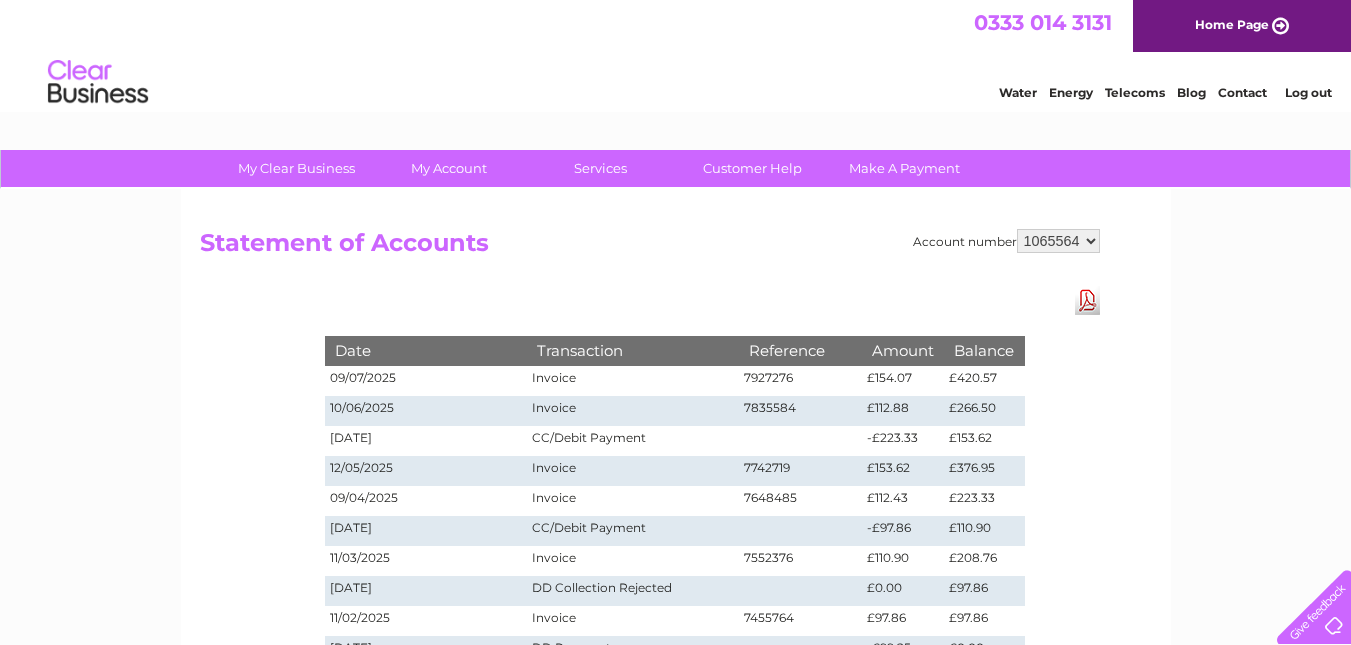 scroll, scrollTop: 0, scrollLeft: 0, axis: both 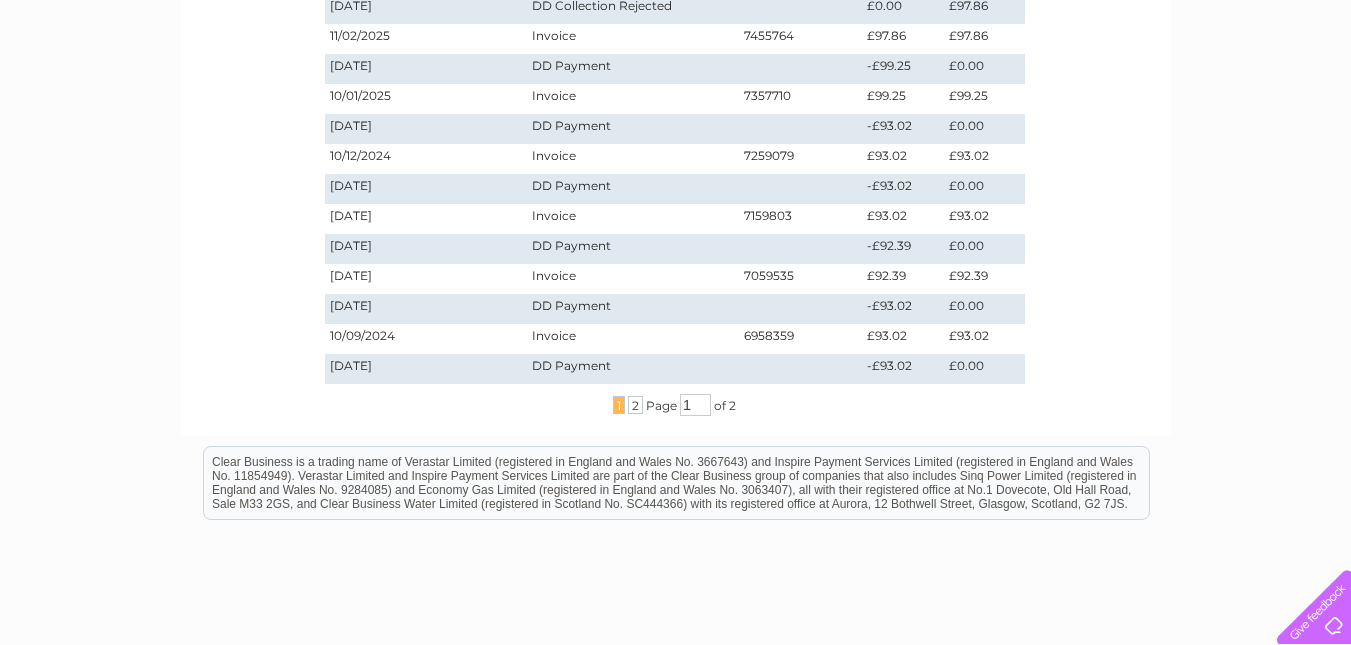 click on "1" at bounding box center (695, 405) 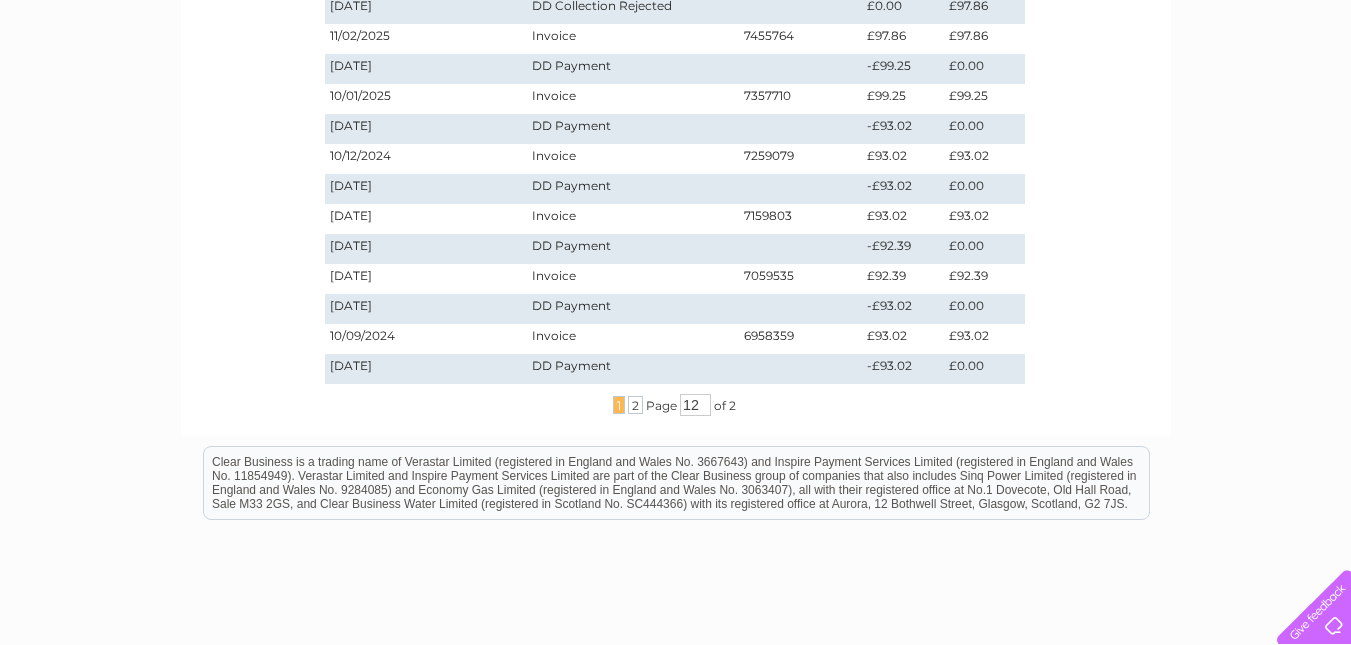 type on "1" 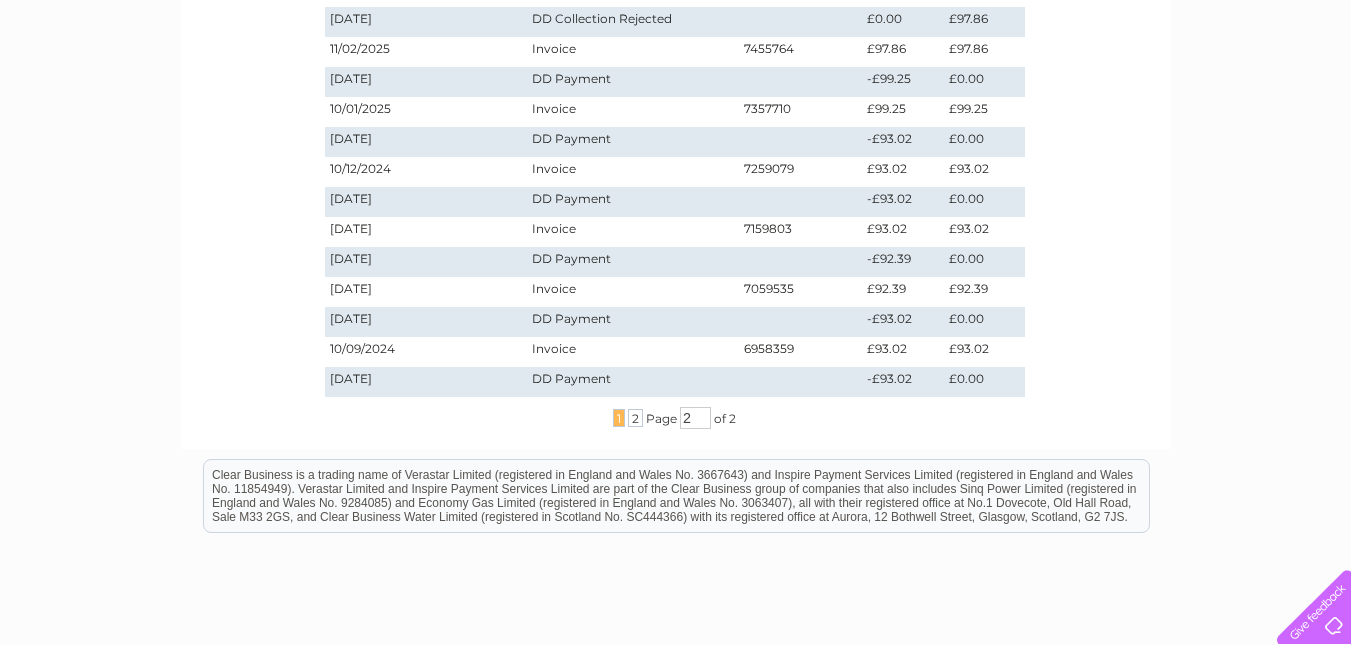 scroll, scrollTop: 580, scrollLeft: 0, axis: vertical 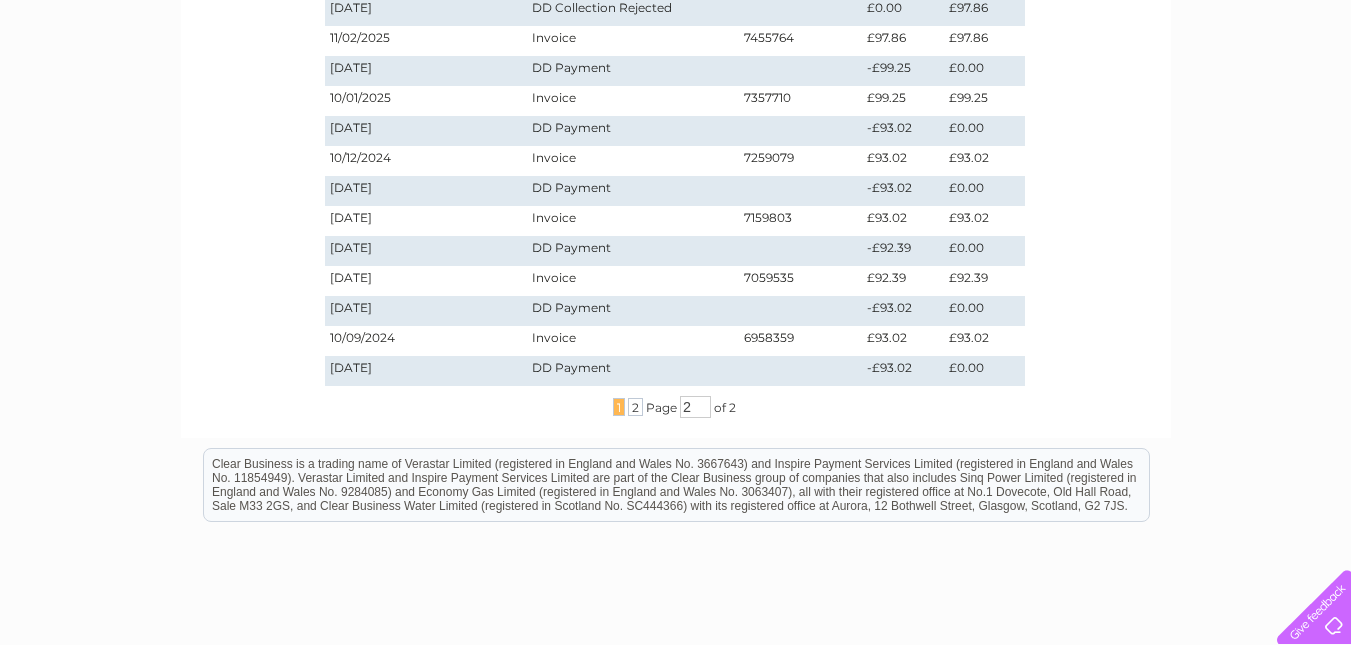 type on "2" 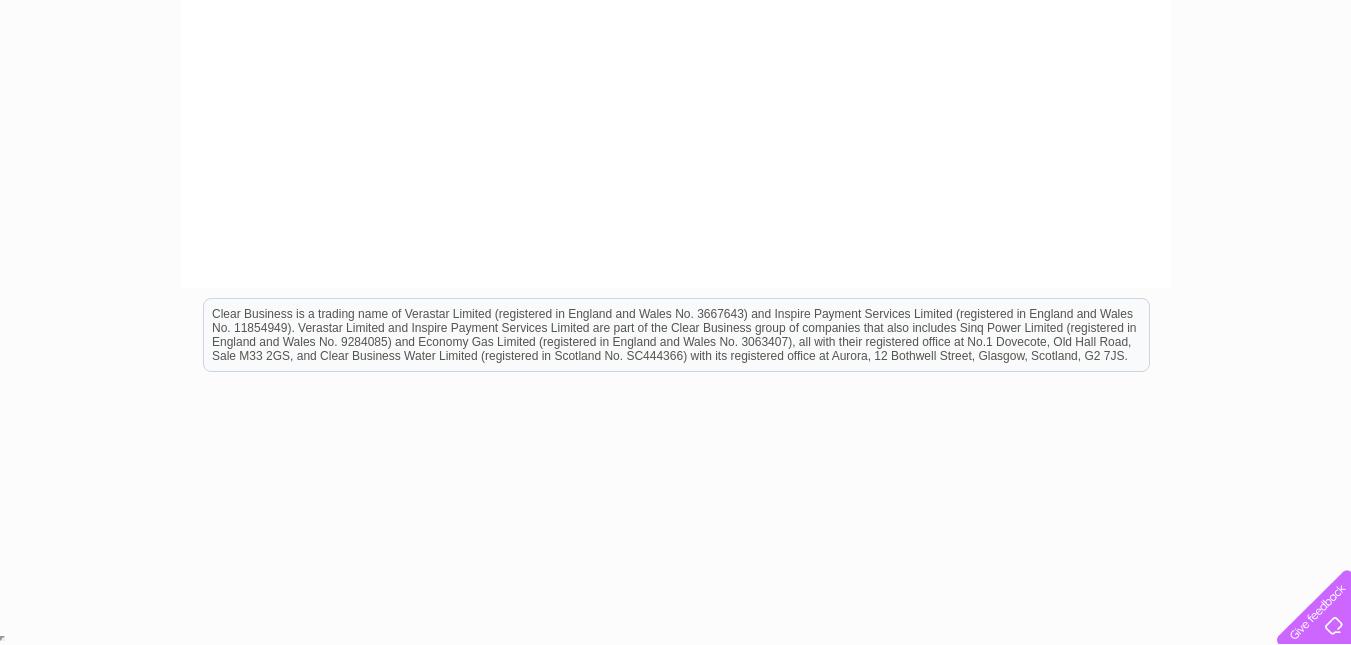 scroll, scrollTop: 580, scrollLeft: 0, axis: vertical 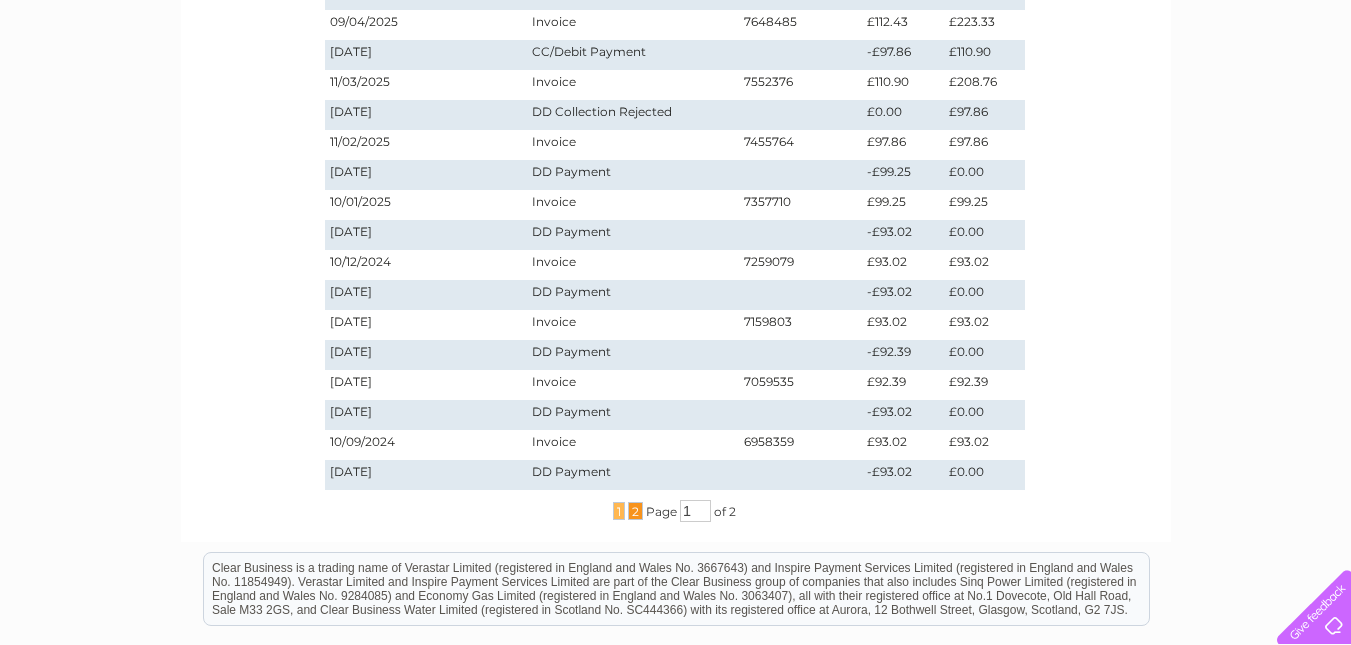 click on "2" at bounding box center (635, 511) 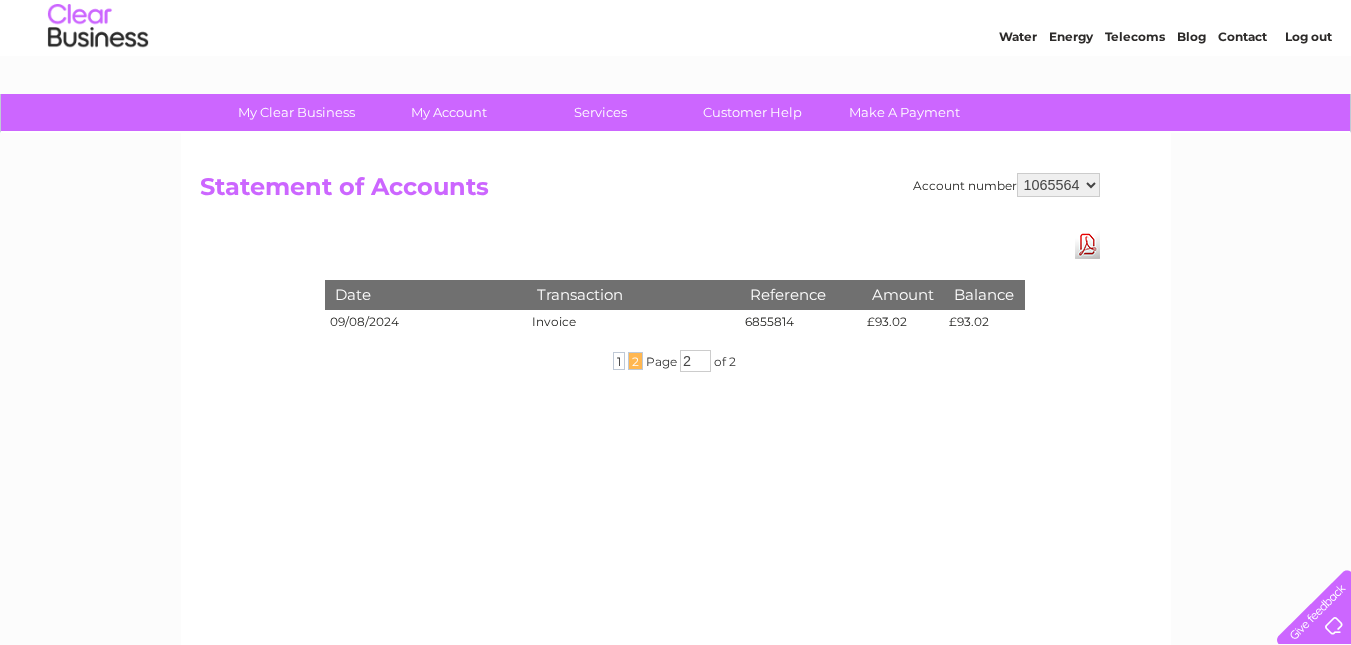 scroll, scrollTop: 65, scrollLeft: 0, axis: vertical 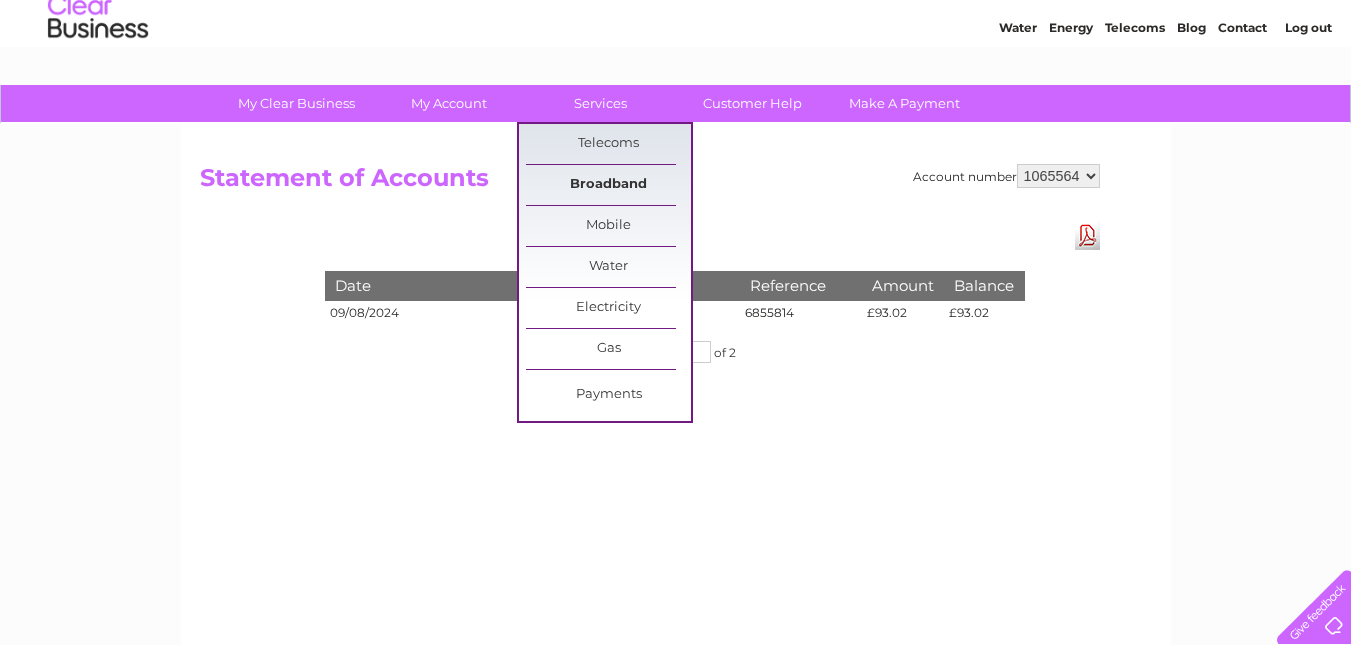 click on "Broadband" at bounding box center (608, 185) 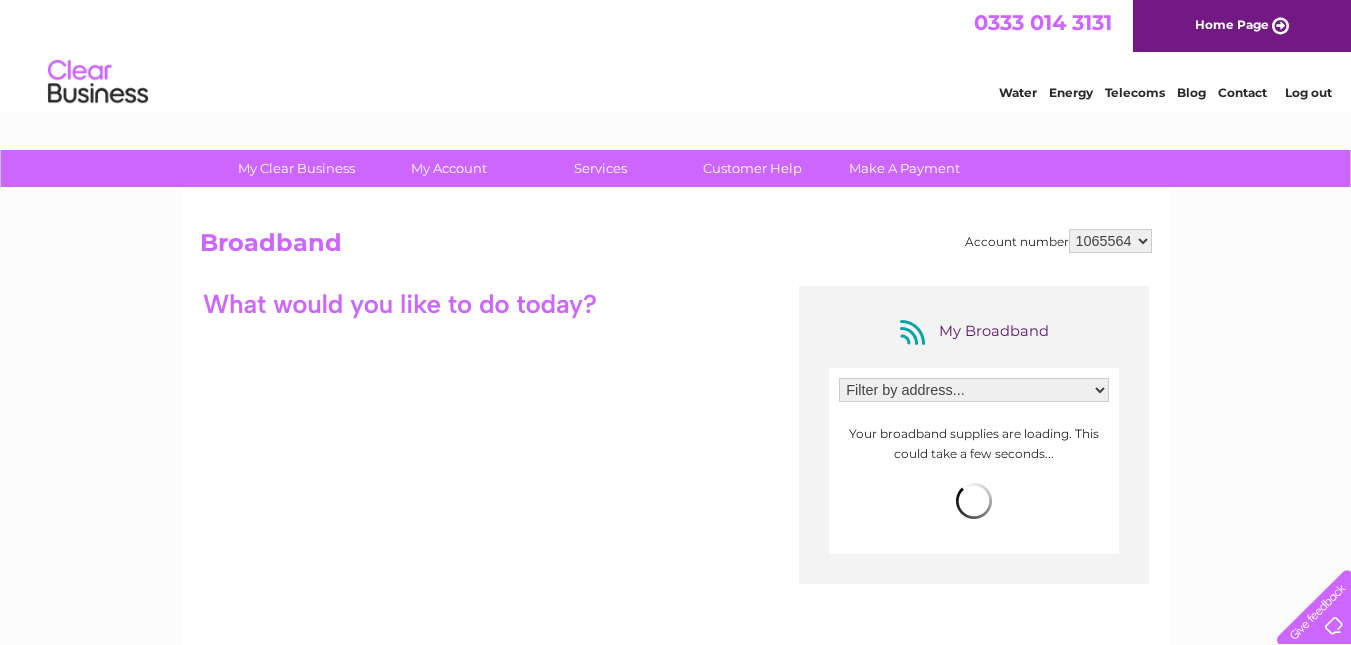 scroll, scrollTop: 0, scrollLeft: 0, axis: both 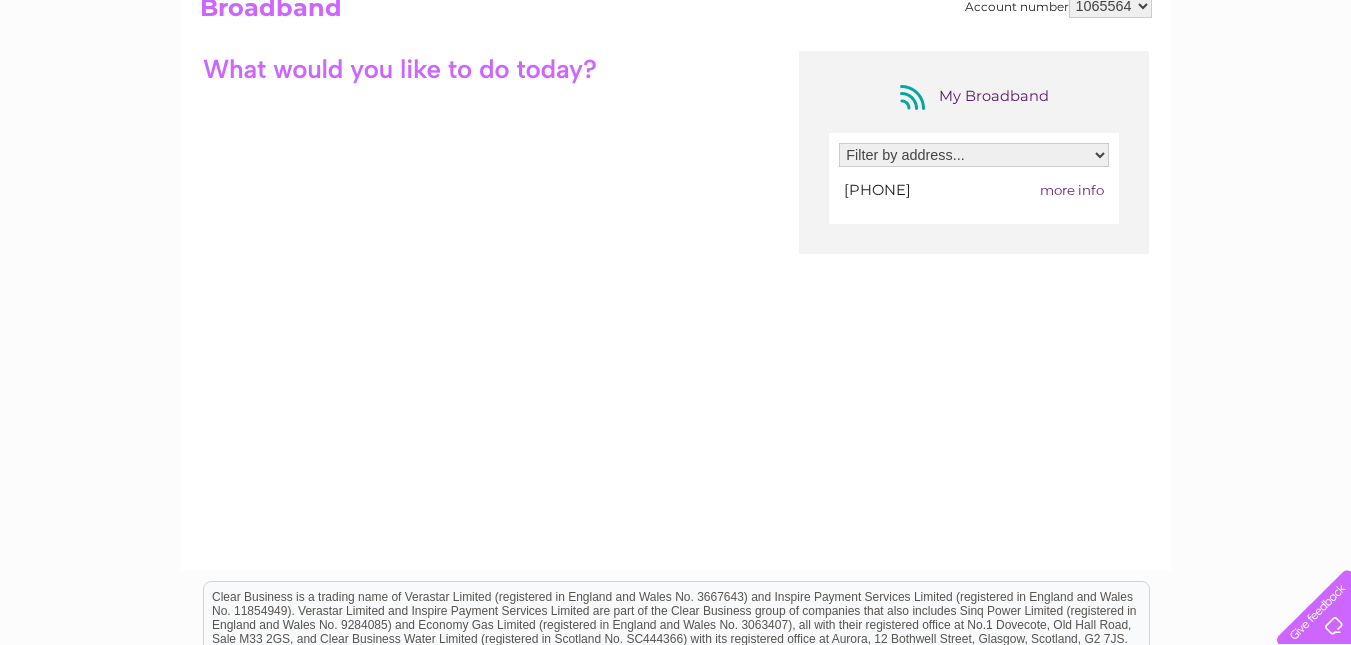 click on "Filter by address...
68 Violet Road, Southampton, Hampshire, SO16 3GJ" at bounding box center (974, 155) 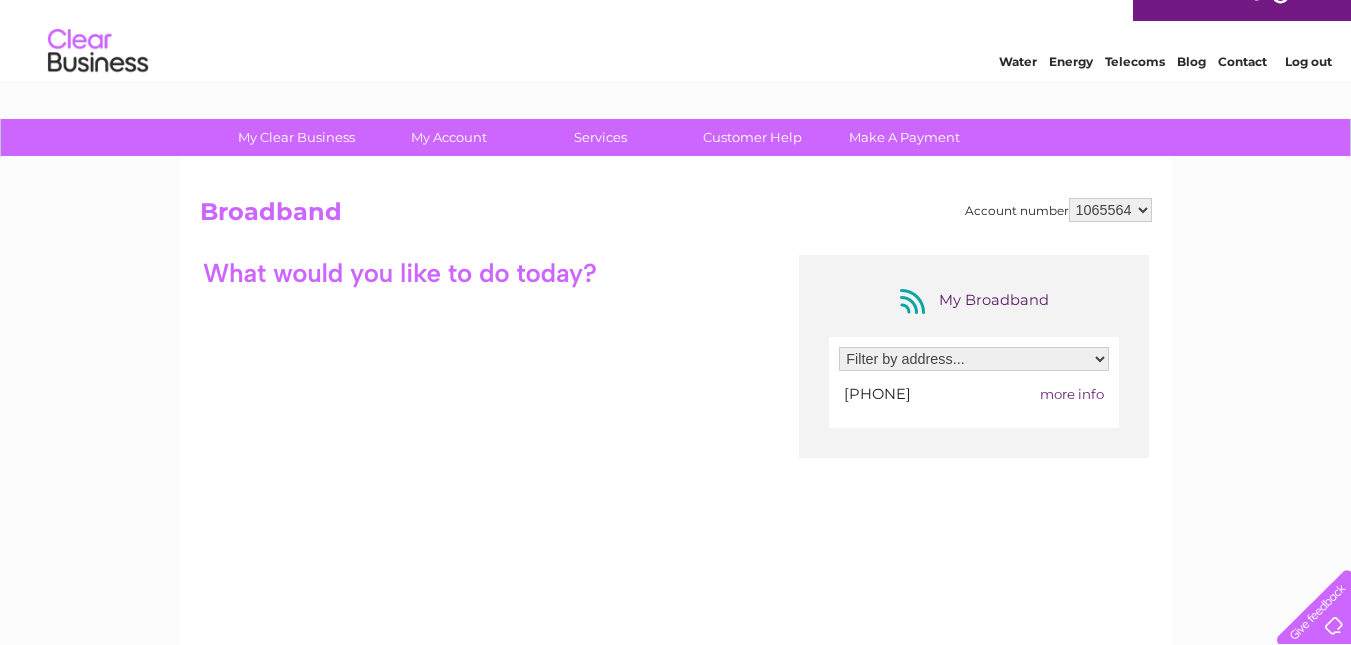 scroll, scrollTop: 0, scrollLeft: 0, axis: both 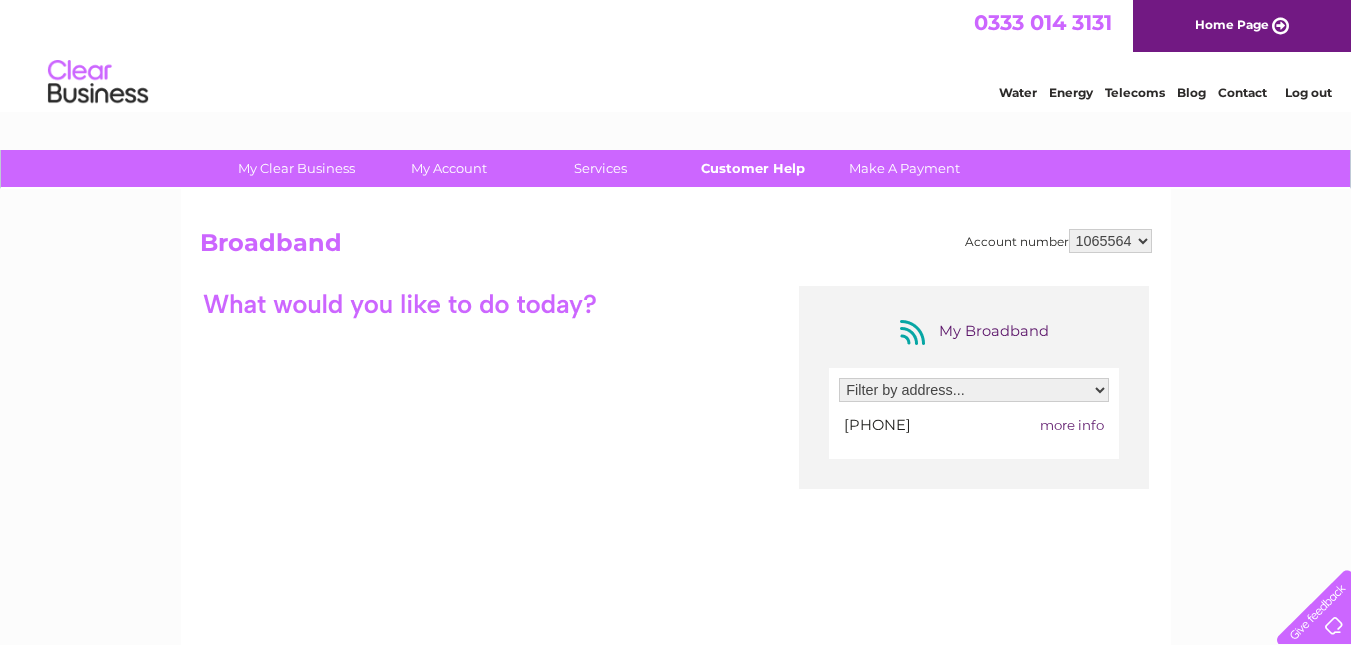 click on "Customer Help" at bounding box center (752, 168) 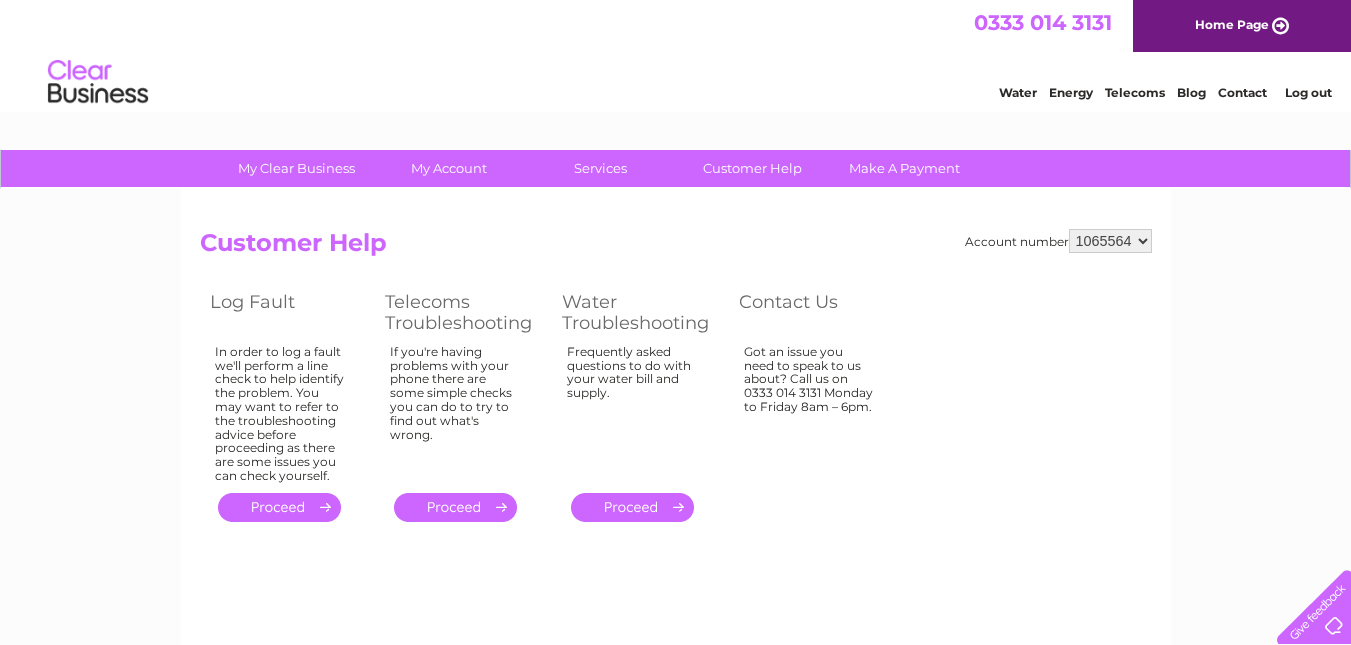 scroll, scrollTop: 0, scrollLeft: 0, axis: both 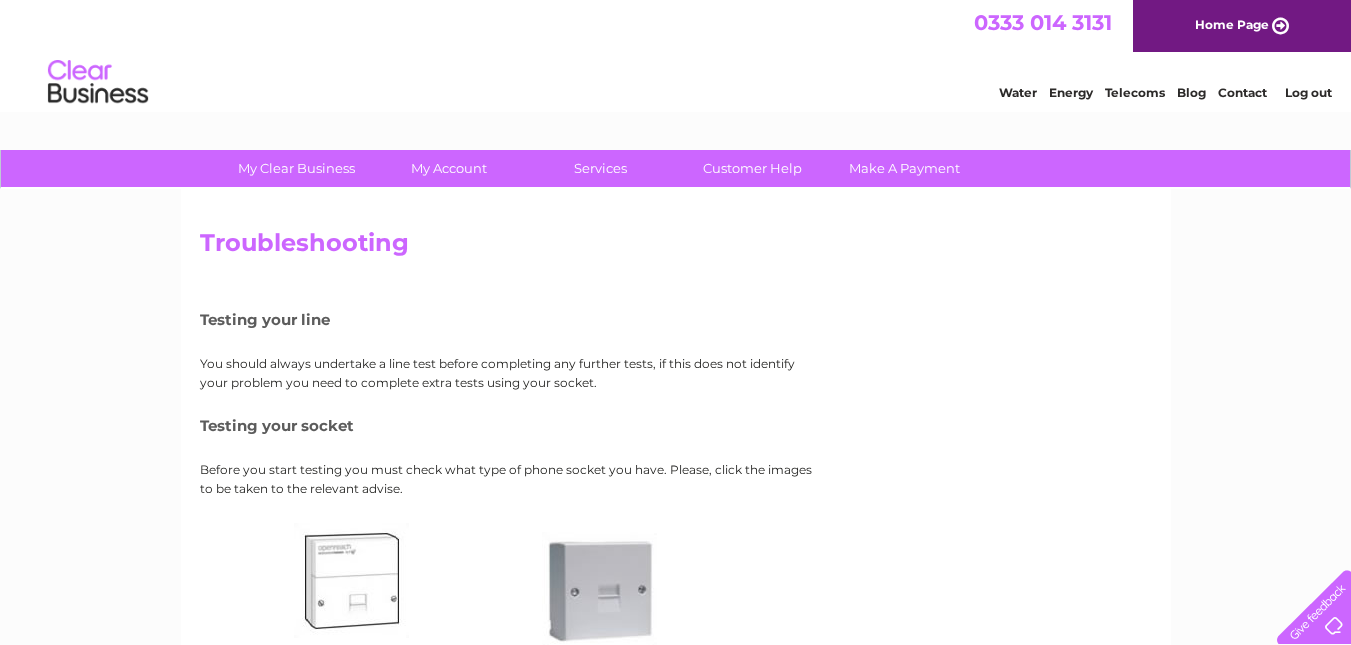 drag, startPoint x: 1365, startPoint y: 285, endPoint x: 1337, endPoint y: 140, distance: 147.67871 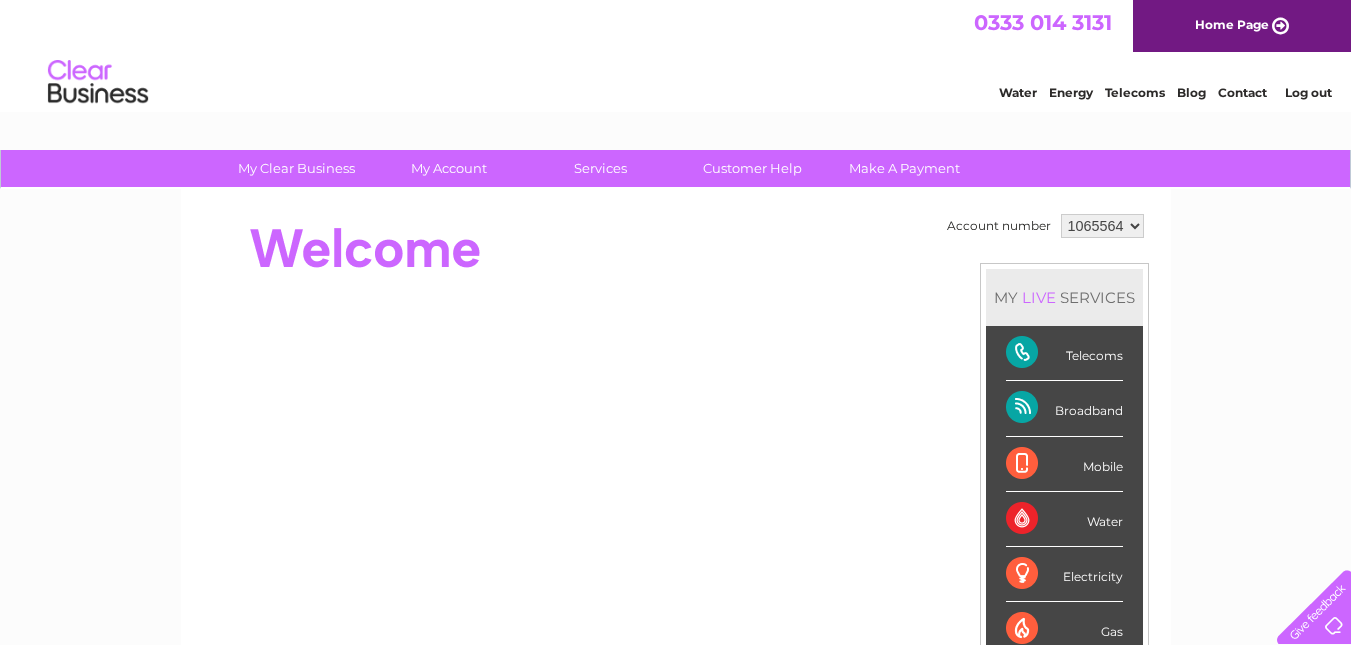 scroll, scrollTop: 0, scrollLeft: 0, axis: both 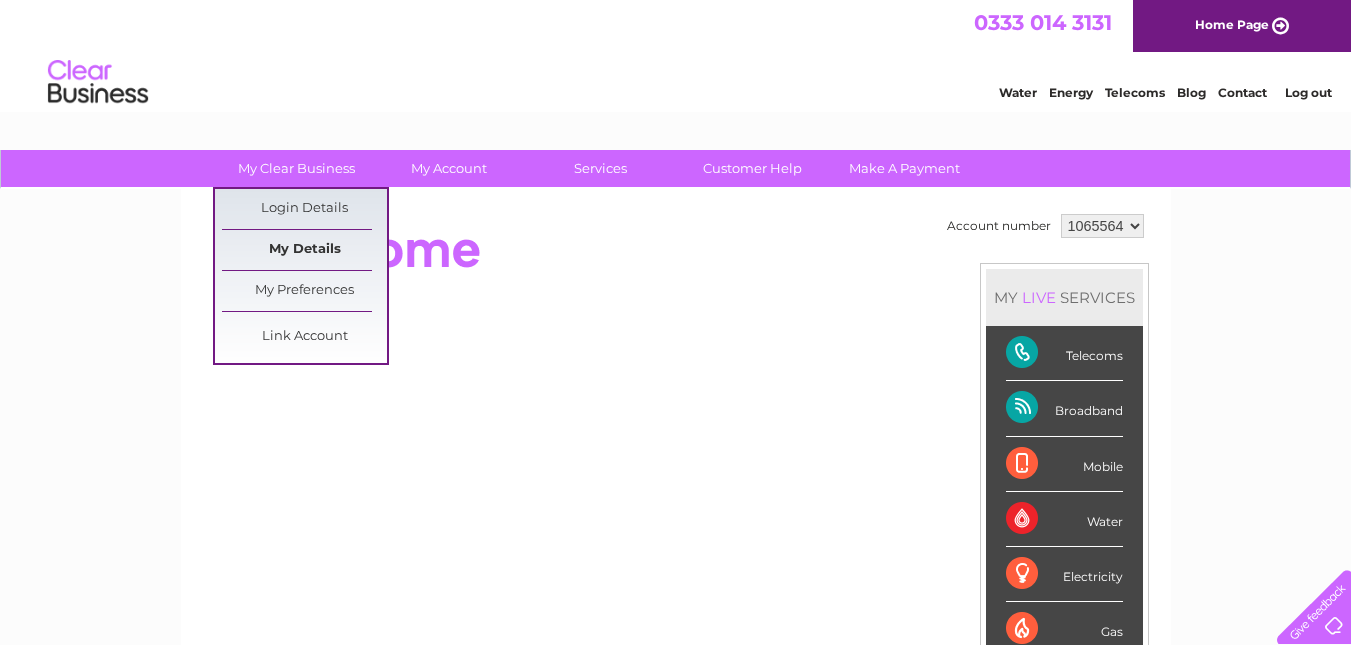 click on "My Details" at bounding box center (304, 250) 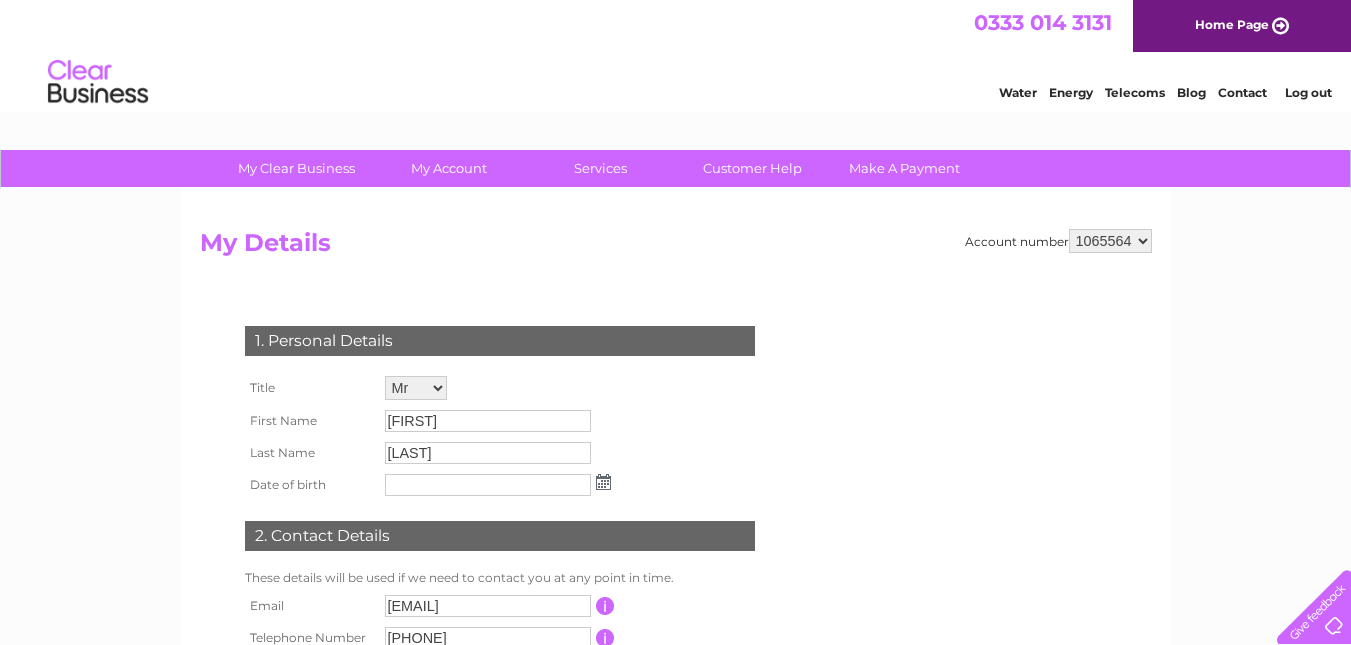 scroll, scrollTop: 0, scrollLeft: 0, axis: both 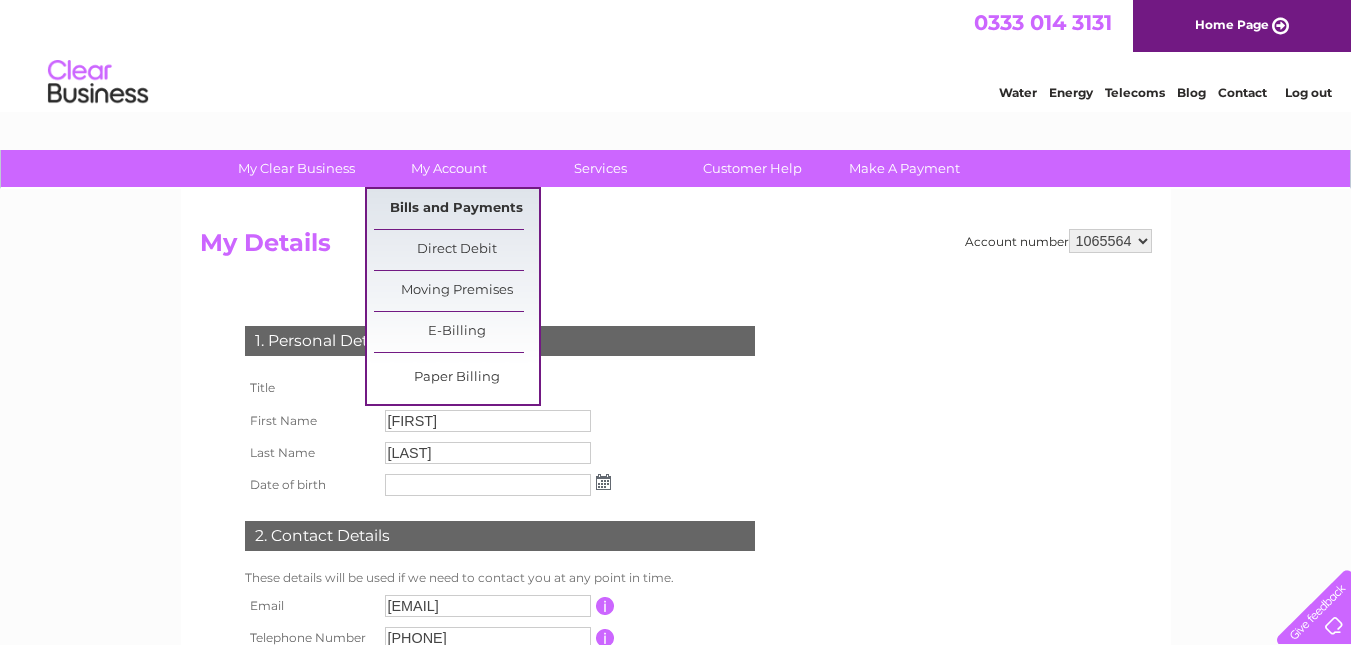 click on "Bills and Payments" at bounding box center (456, 209) 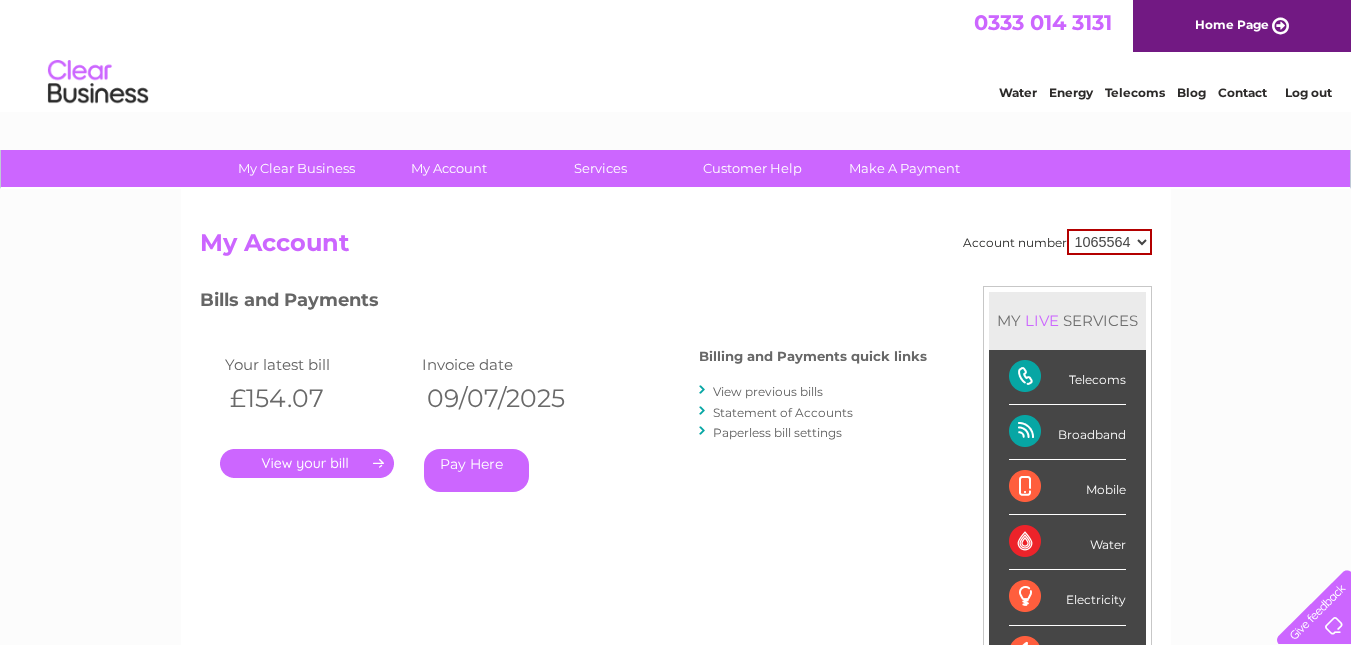 scroll, scrollTop: 0, scrollLeft: 0, axis: both 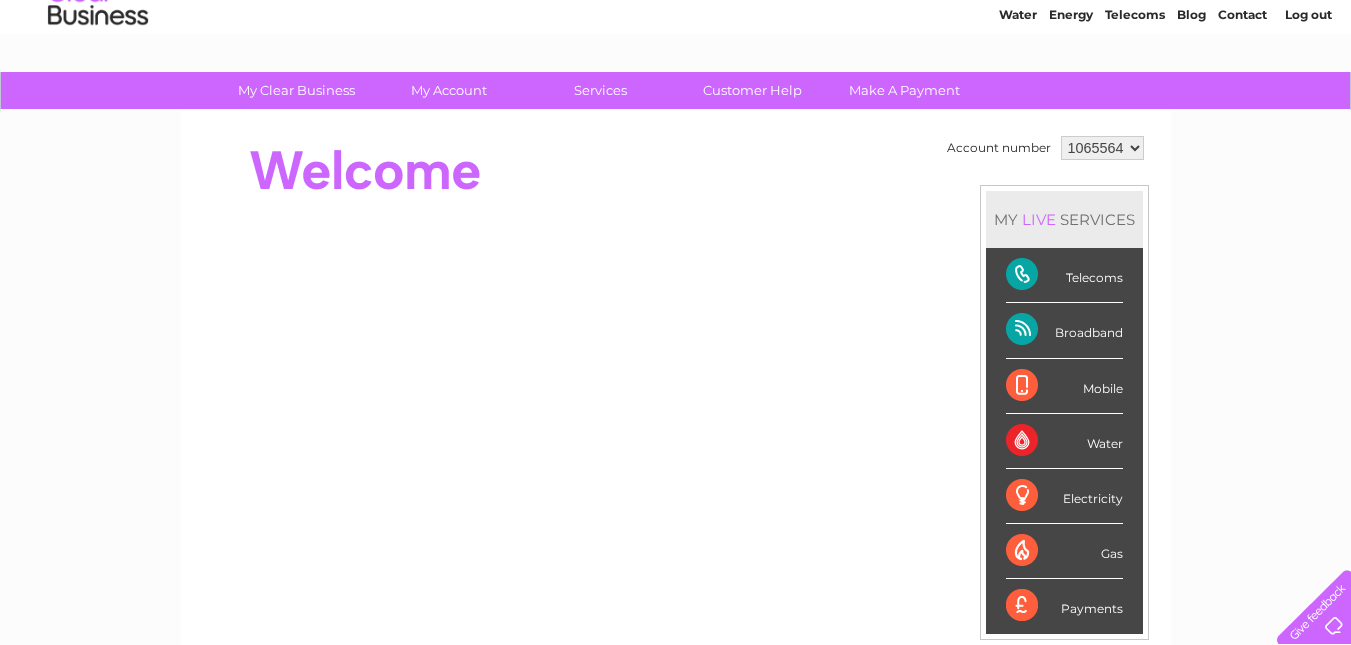 click on "My Clear Business
Login Details
My Details
My Preferences
Link Account
My Account
Bills and Payments
Direct Debit     E-Billing" at bounding box center (675, 91) 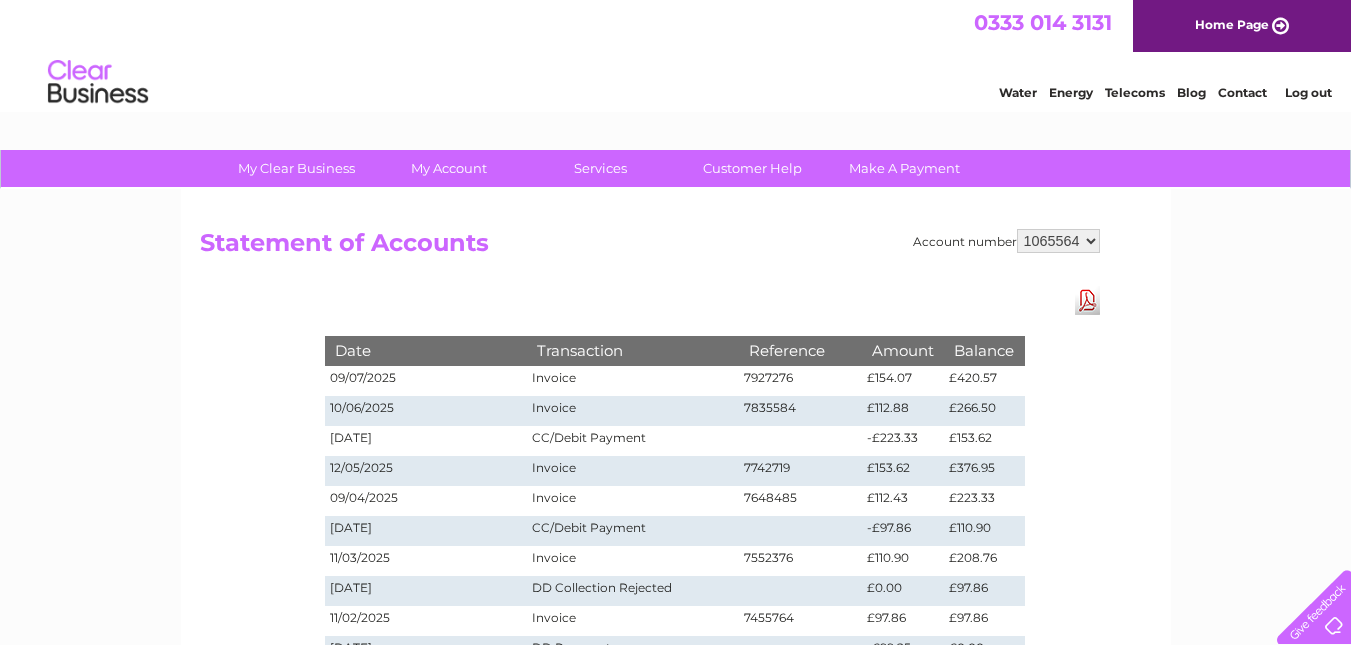 scroll, scrollTop: 0, scrollLeft: 0, axis: both 